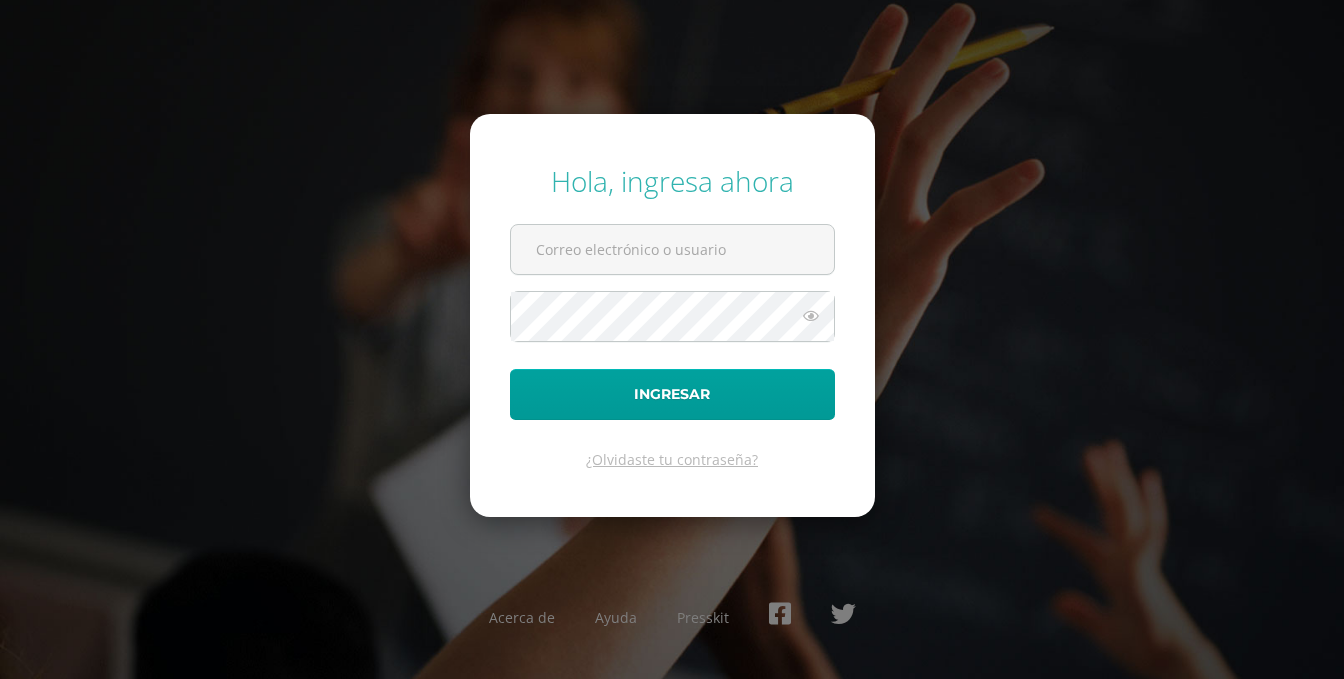 scroll, scrollTop: 0, scrollLeft: 0, axis: both 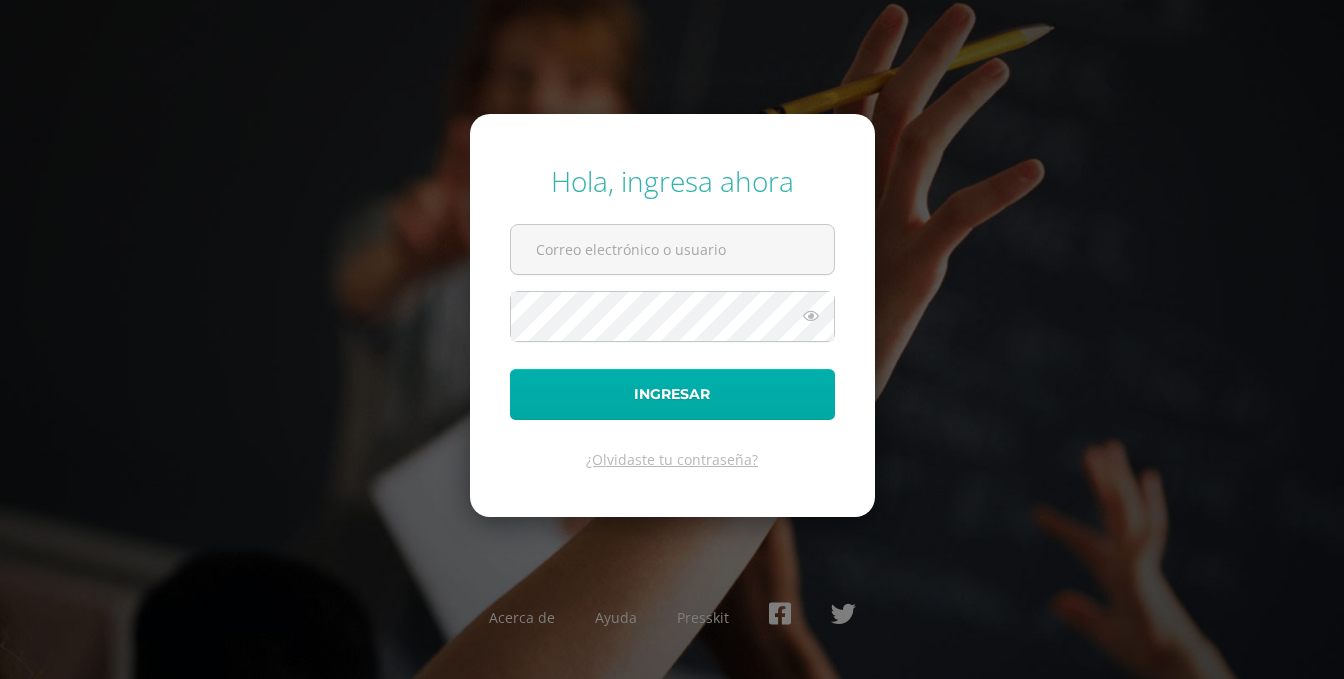 type on "[USERNAME]@[EXAMPLE.COM]" 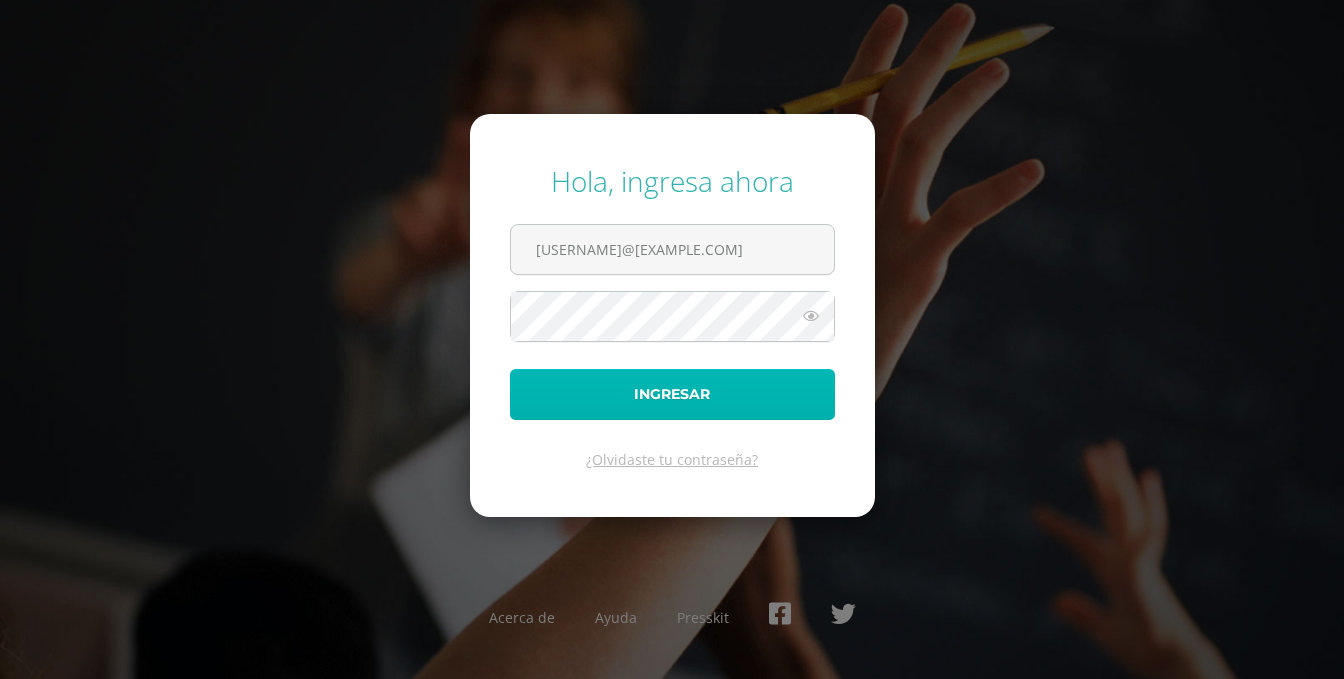 click on "Ingresar" at bounding box center (672, 394) 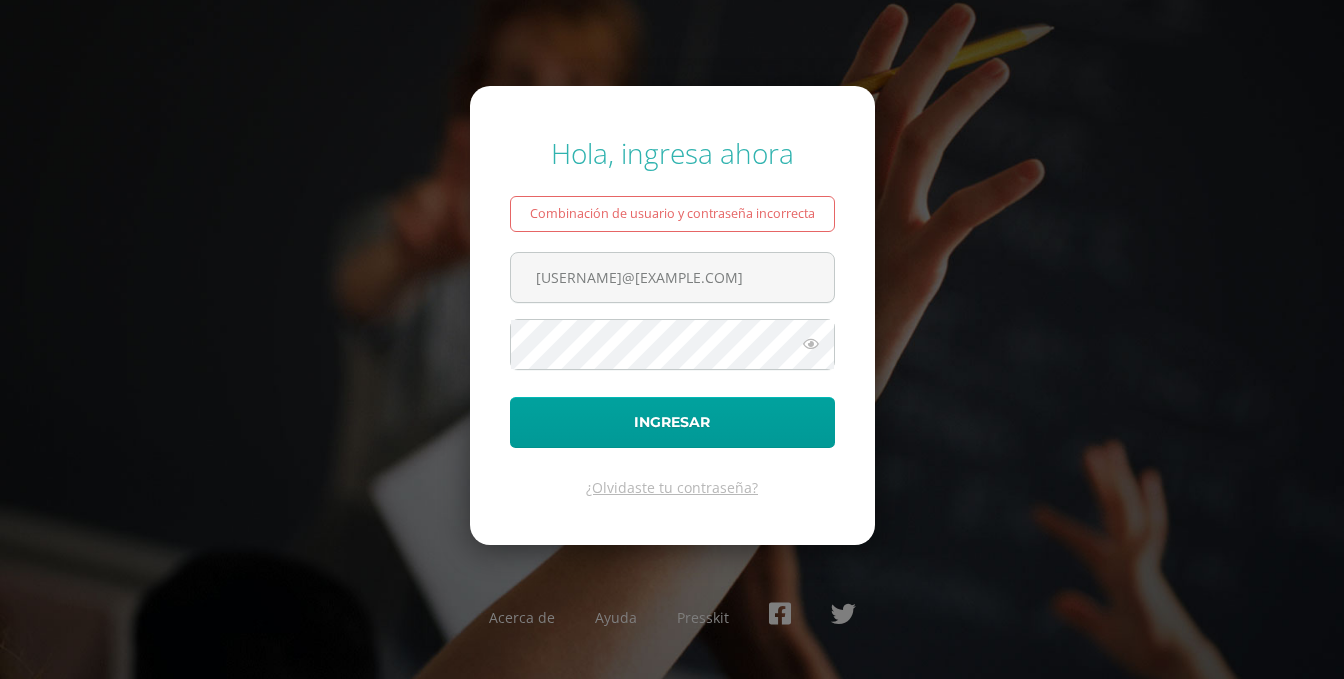 scroll, scrollTop: 0, scrollLeft: 0, axis: both 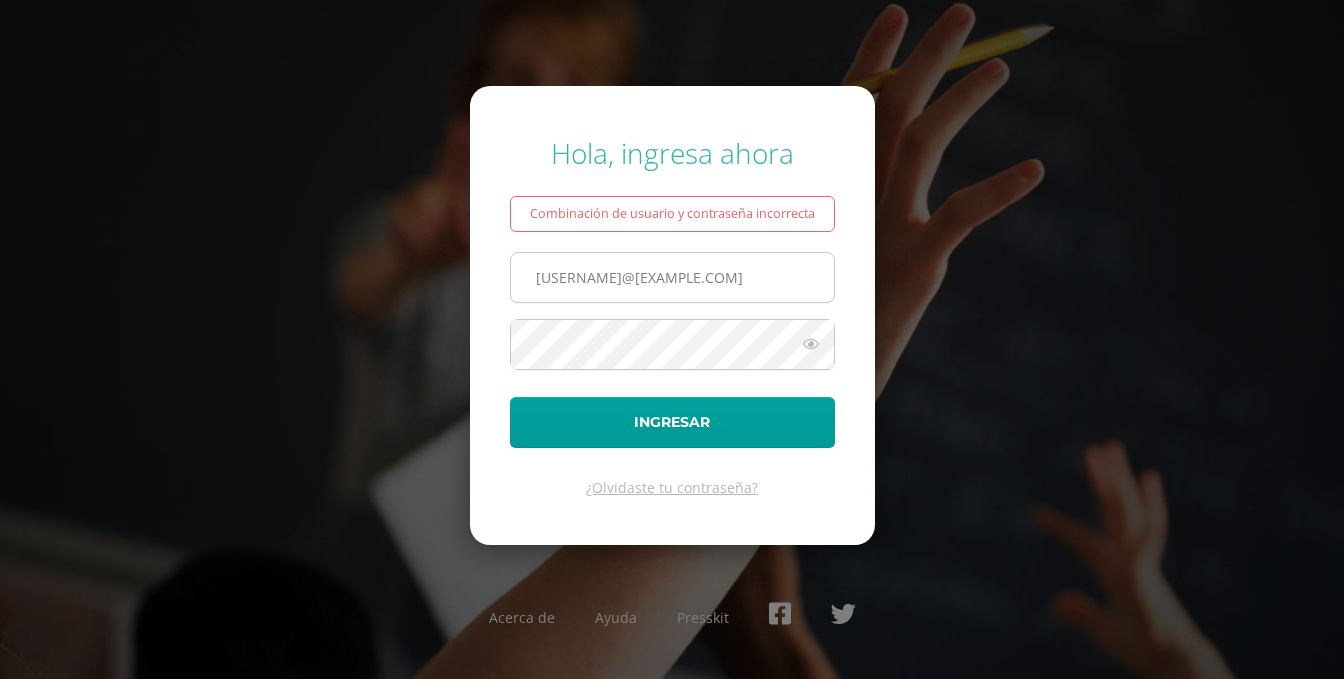click on "j.trinidad.1cdb@gmail.com" at bounding box center [672, 277] 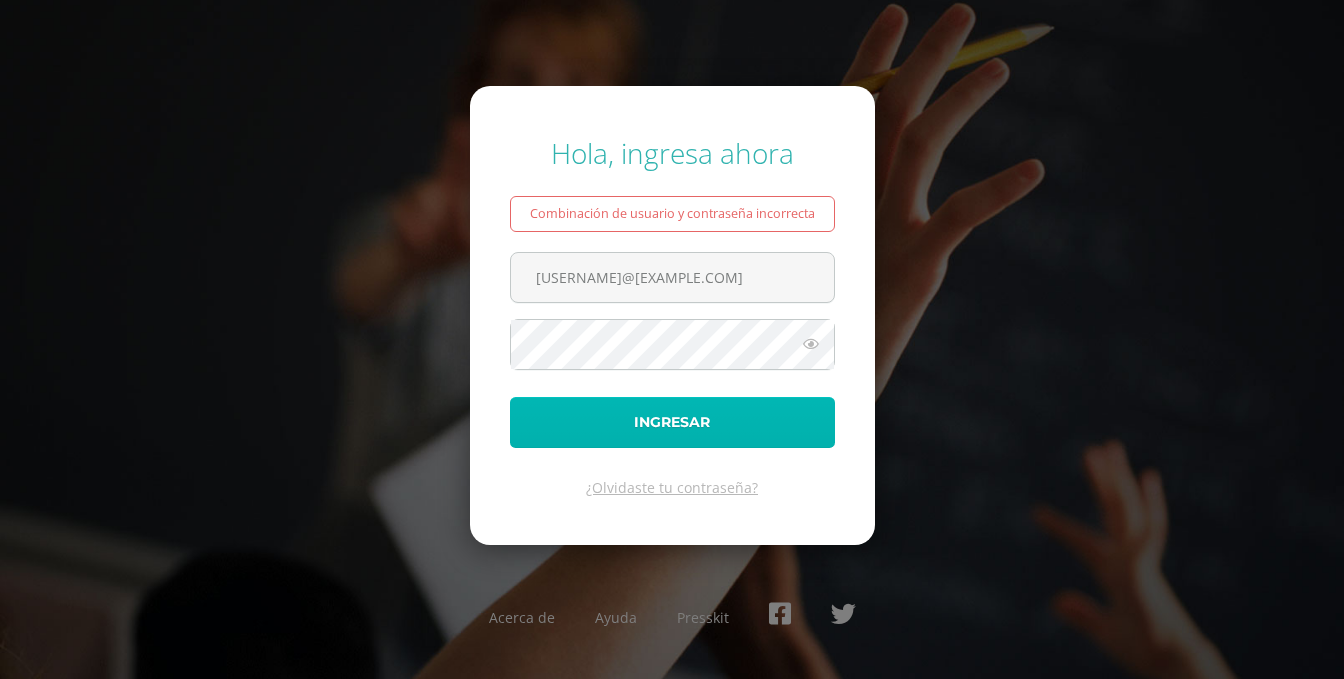 click on "Ingresar" at bounding box center (672, 422) 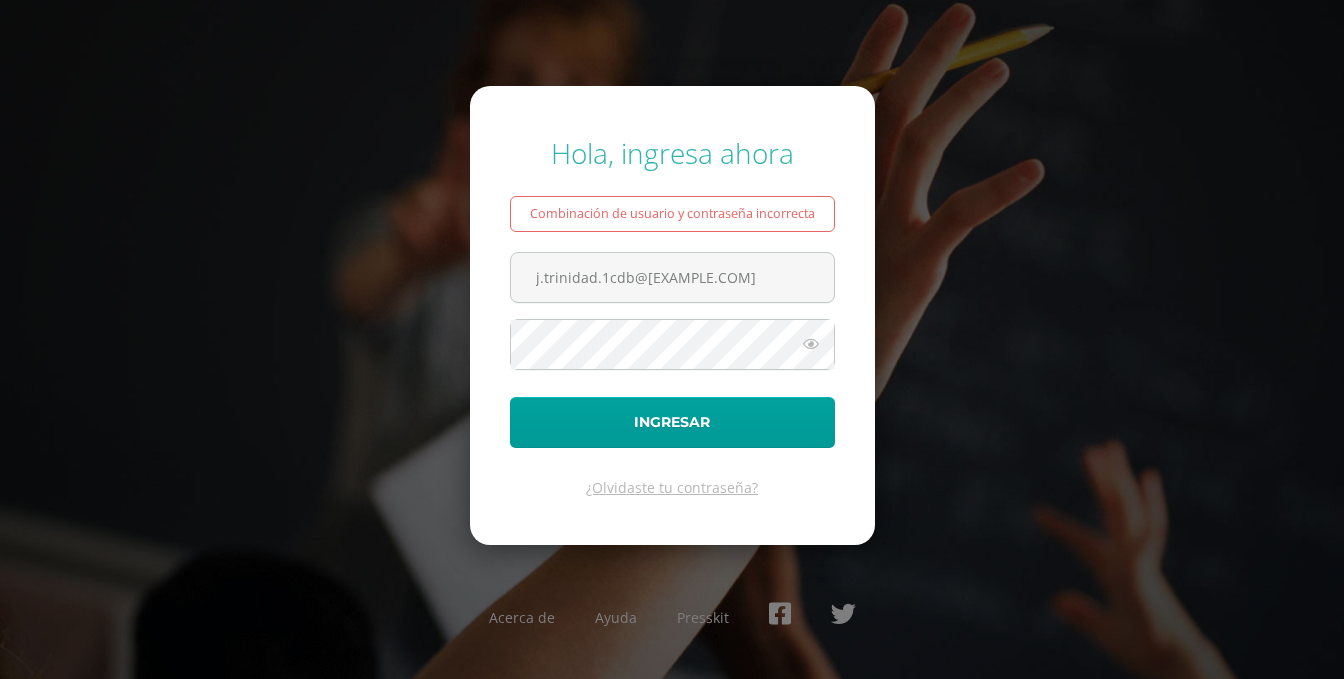 scroll, scrollTop: 0, scrollLeft: 0, axis: both 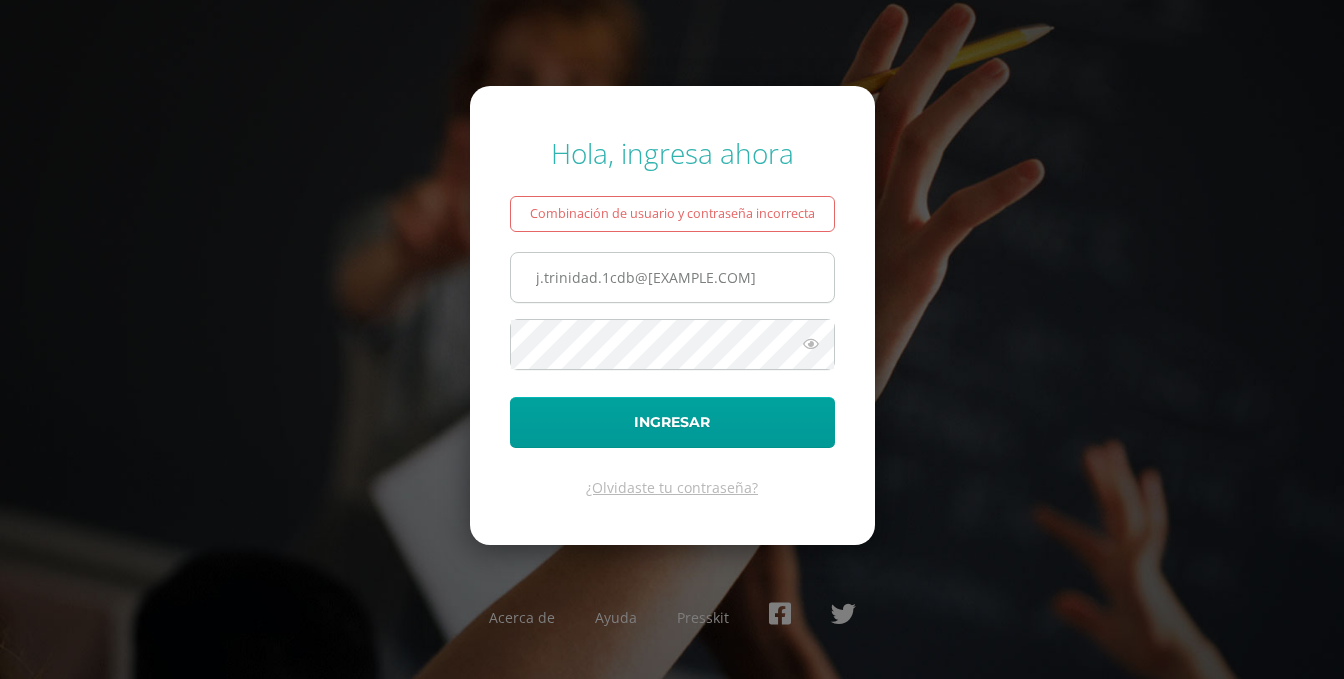 drag, startPoint x: 600, startPoint y: 288, endPoint x: 632, endPoint y: 288, distance: 32 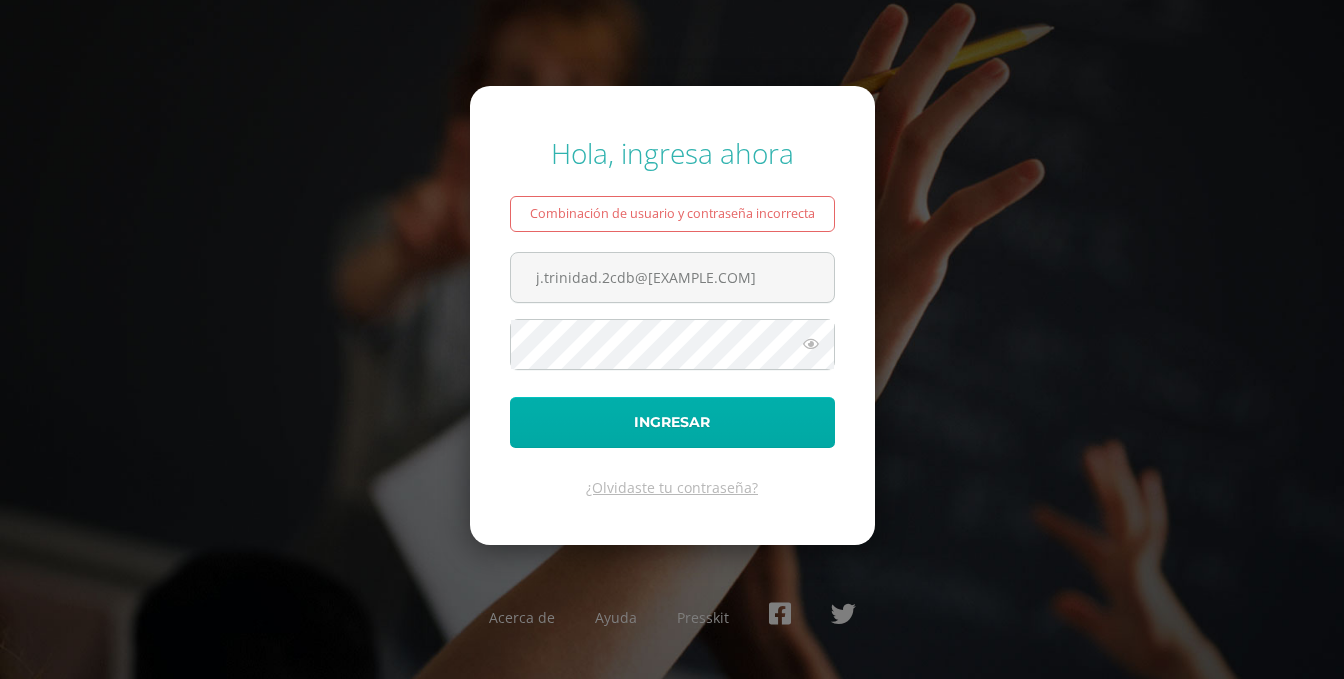 type on "[USERNAME]@[DOMAIN].com" 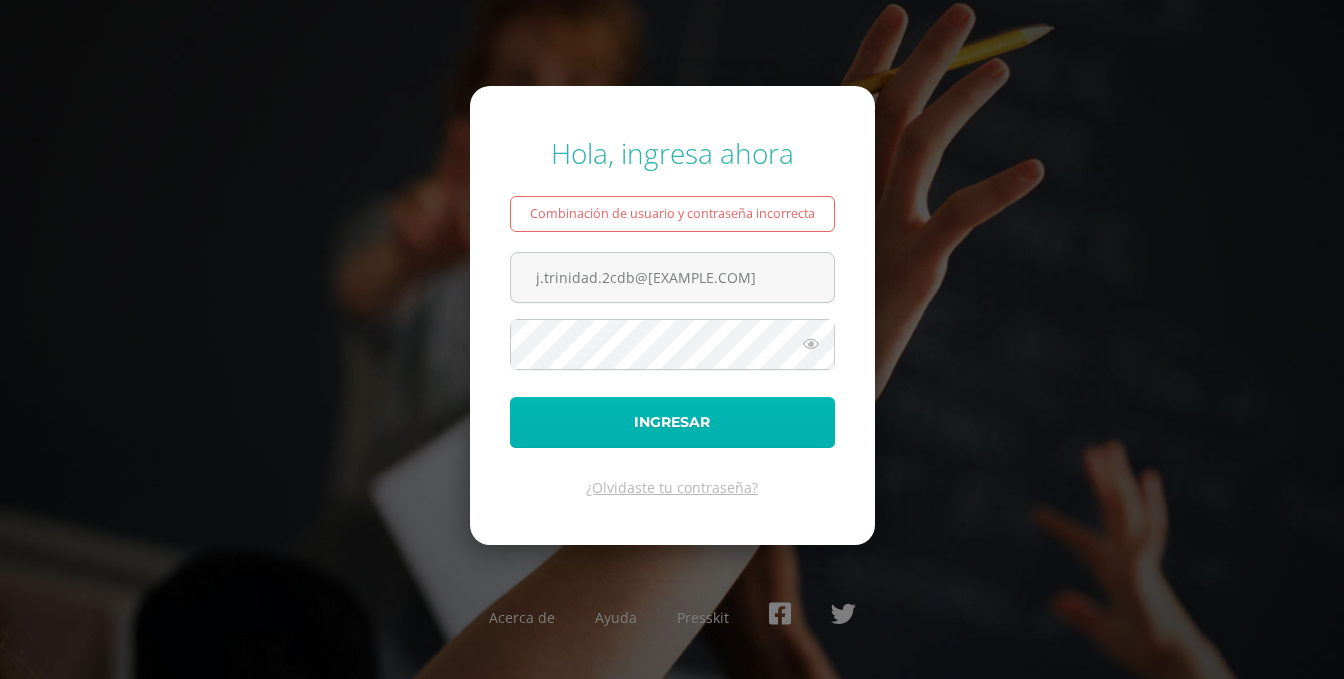 click on "Ingresar" at bounding box center (672, 422) 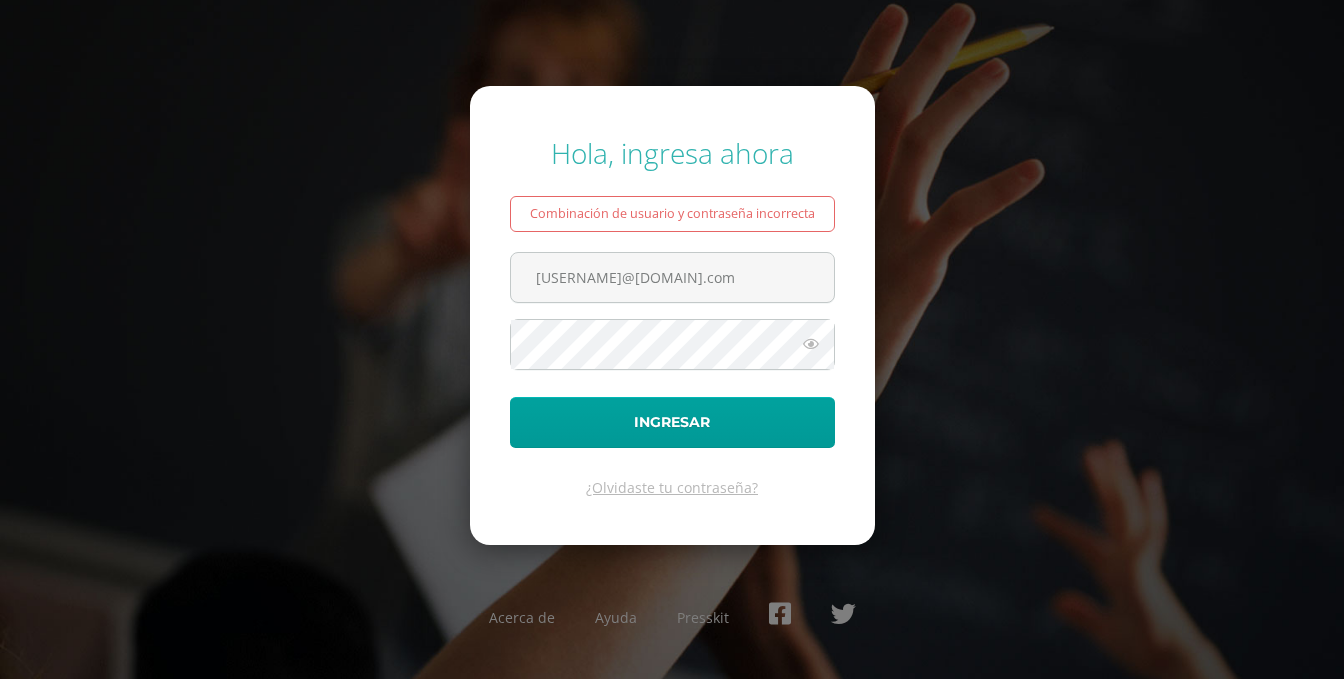 scroll, scrollTop: 0, scrollLeft: 0, axis: both 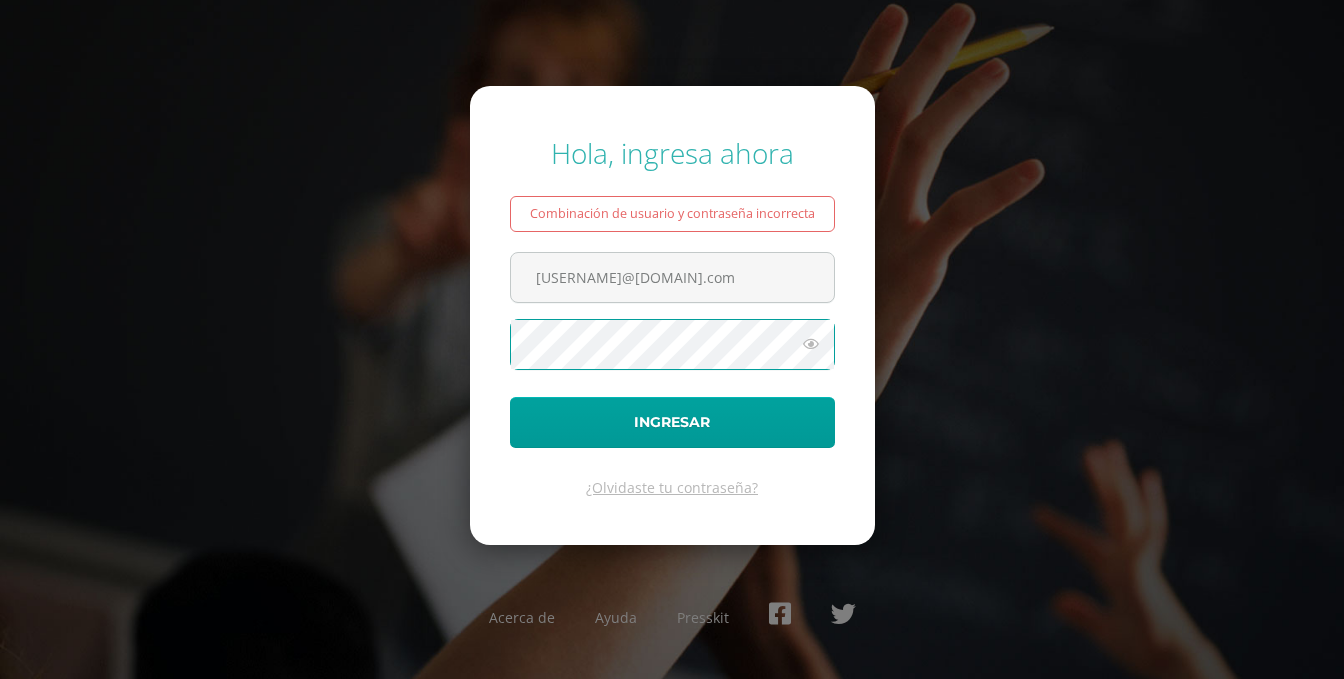 click at bounding box center (811, 344) 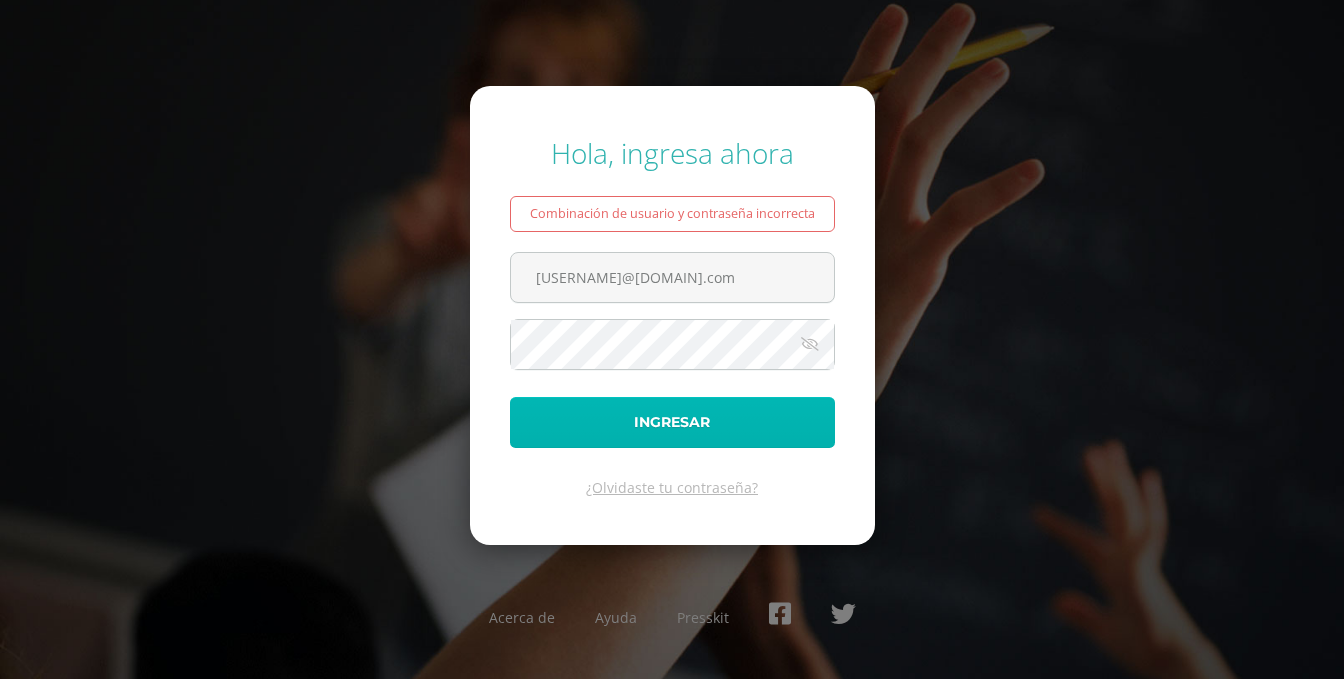 click on "Ingresar" at bounding box center (672, 422) 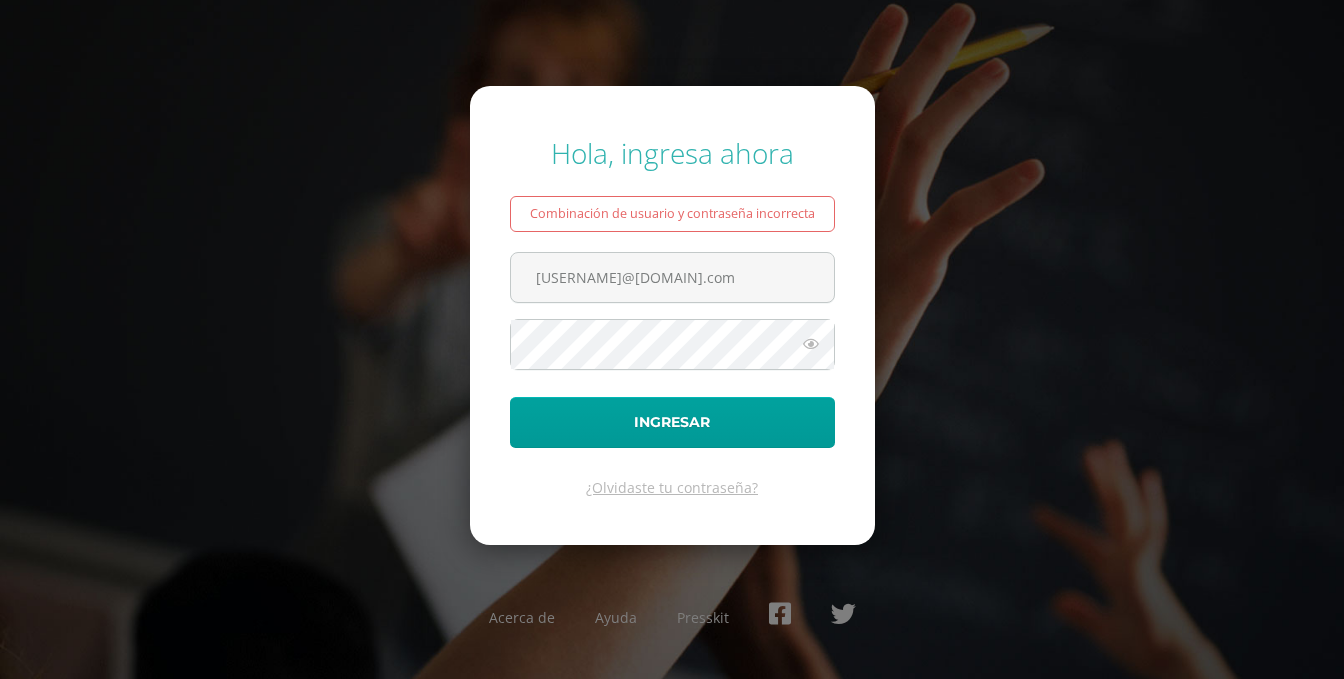 scroll, scrollTop: 0, scrollLeft: 0, axis: both 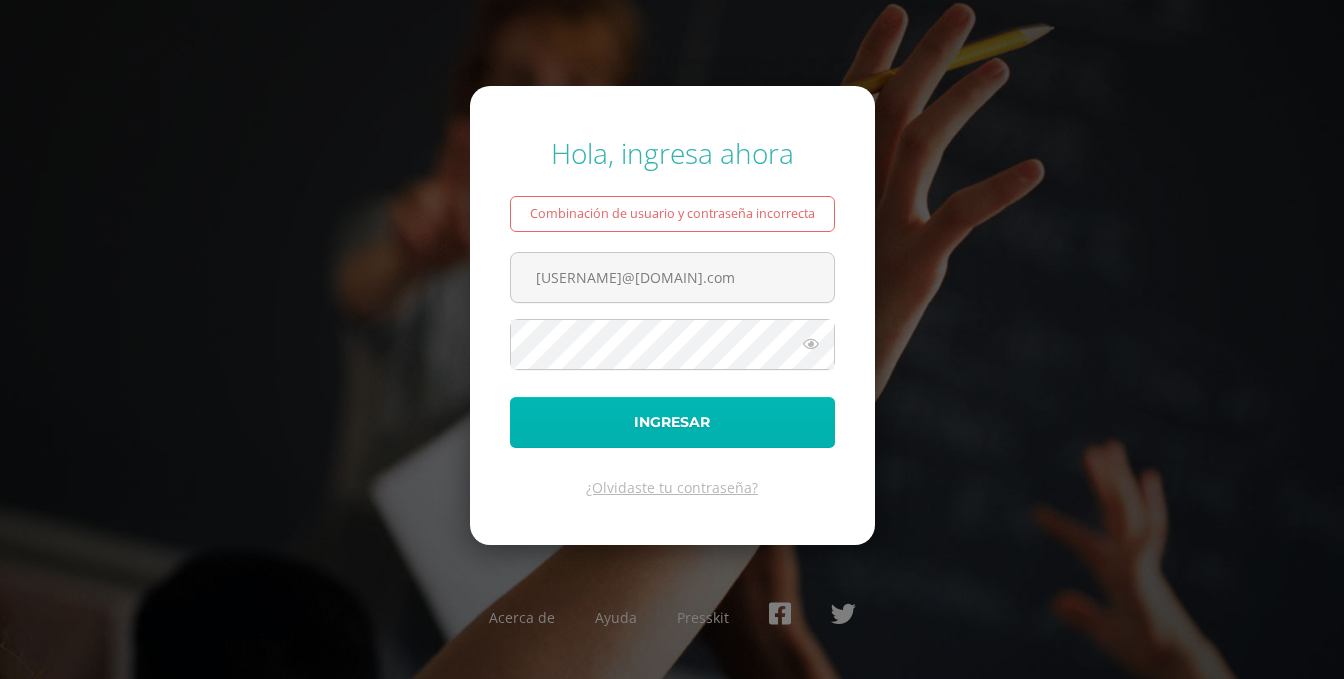 click on "Ingresar" at bounding box center (672, 422) 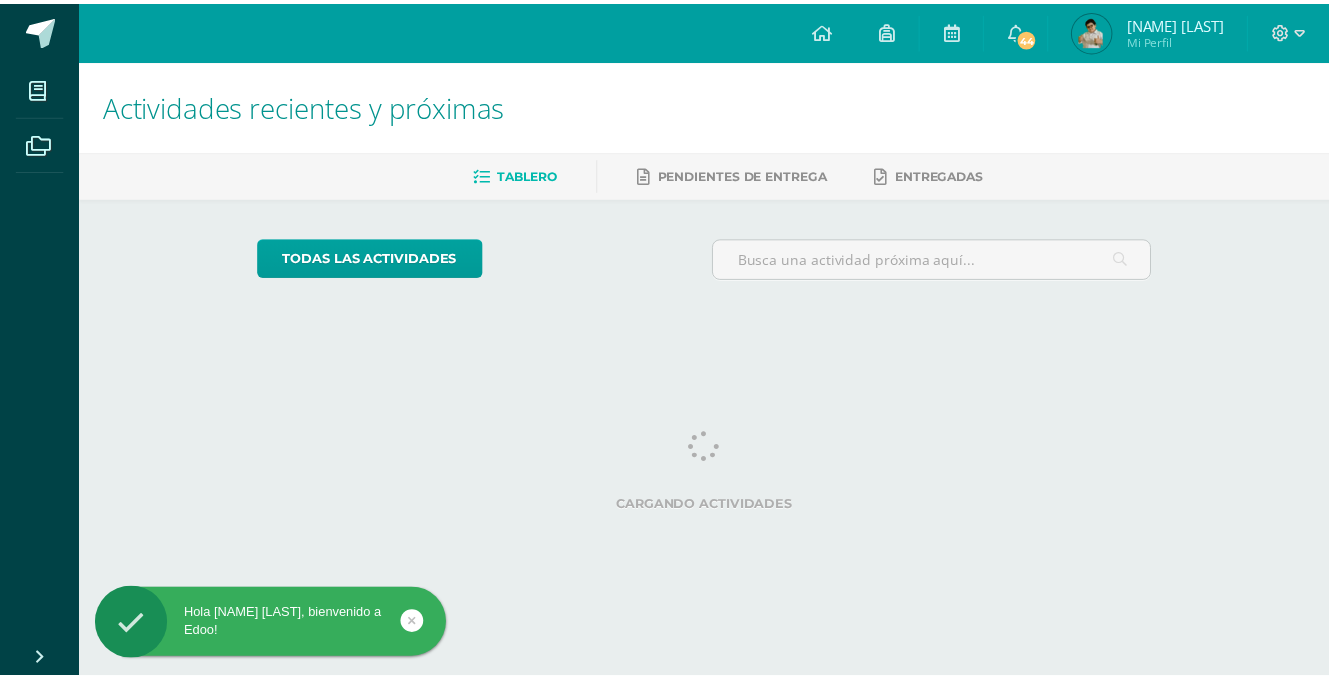 scroll, scrollTop: 0, scrollLeft: 0, axis: both 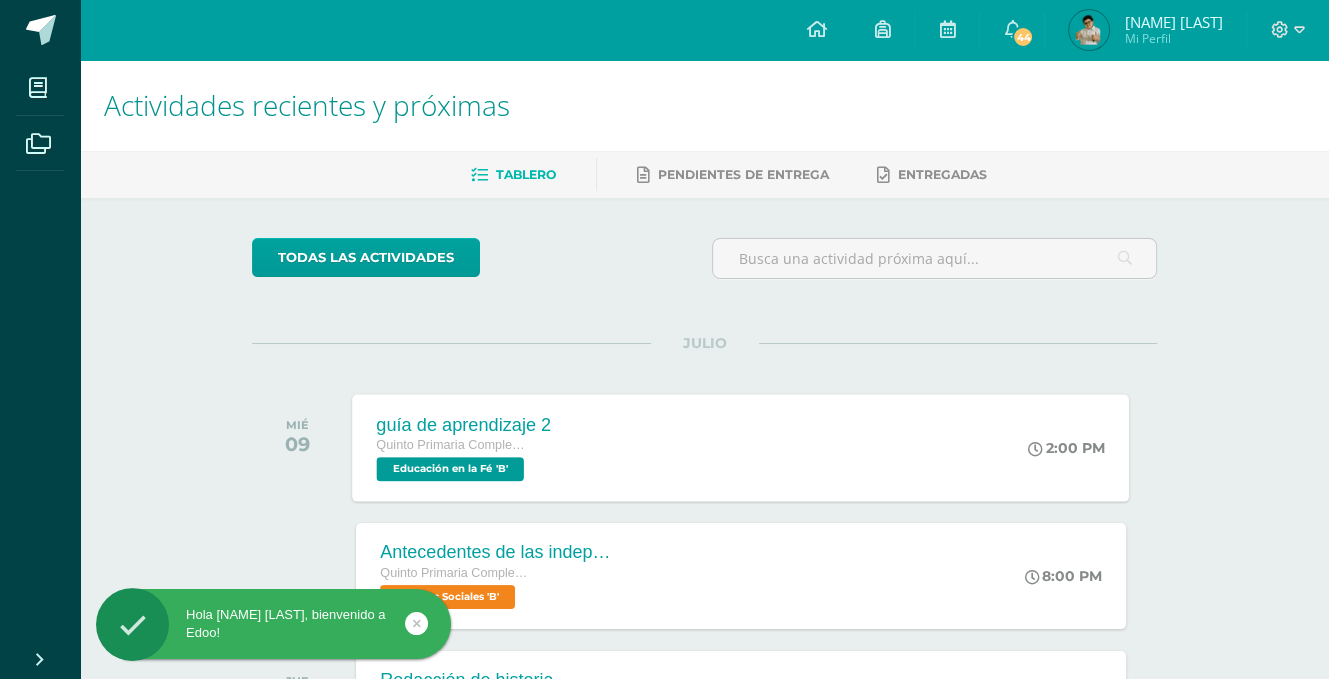 click on "guía de aprendizaje 2" at bounding box center [464, 424] 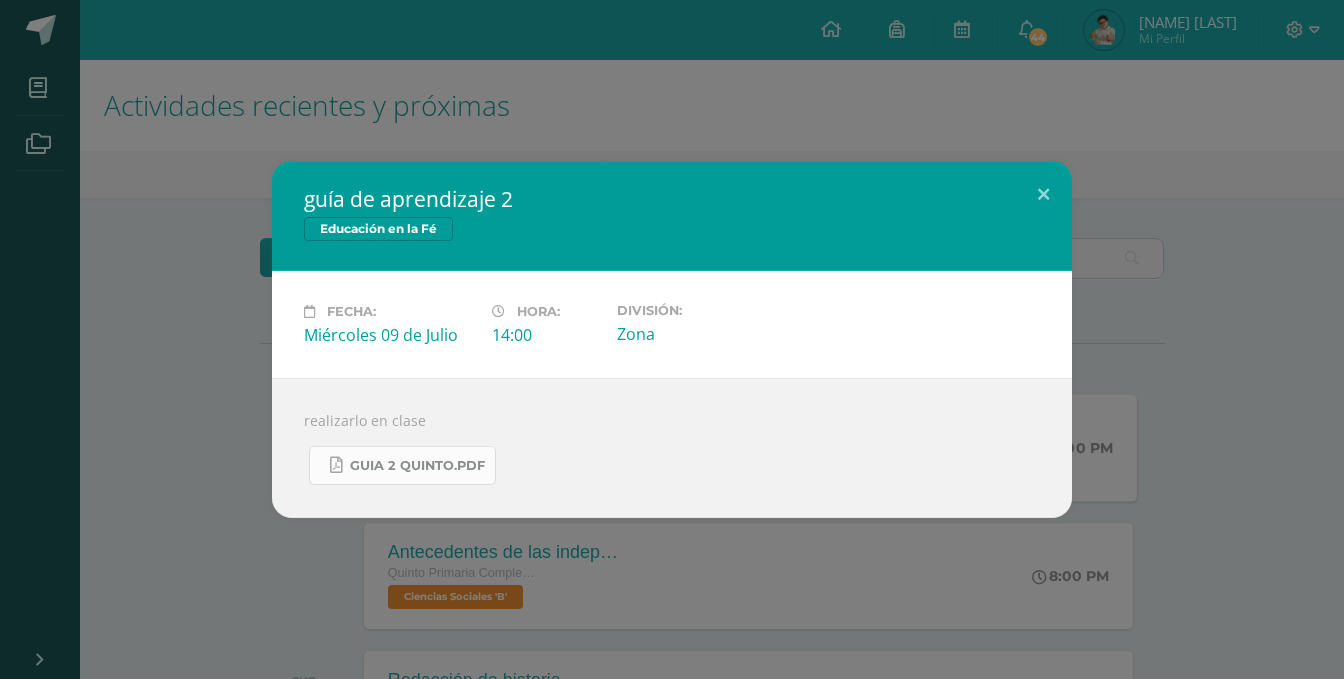 click on "guia 2 quinto.pdf" at bounding box center (402, 465) 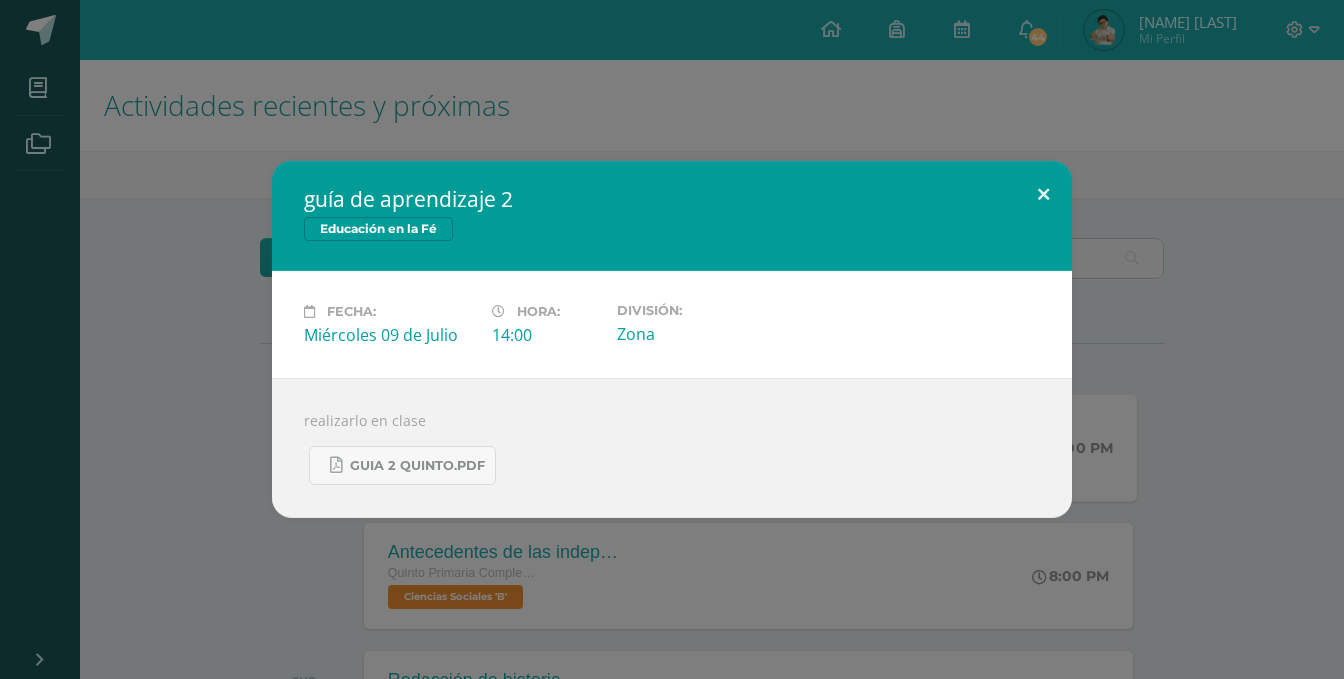 click at bounding box center [1043, 195] 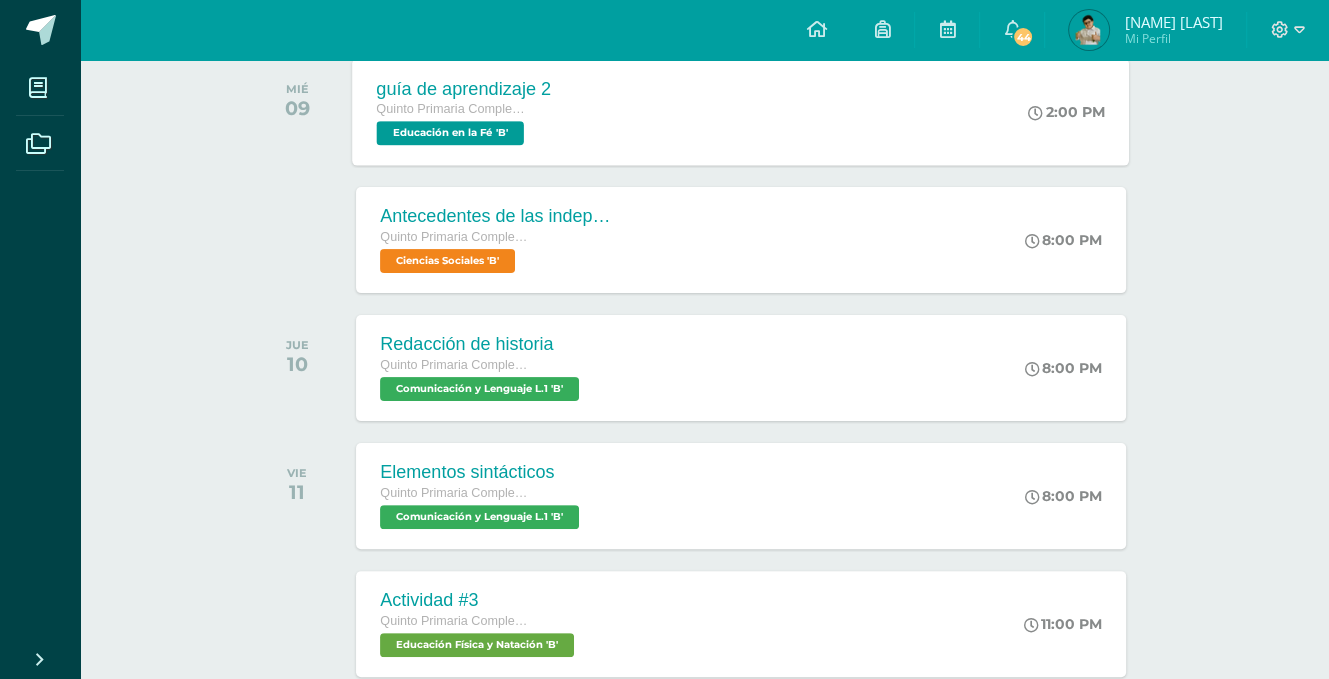 scroll, scrollTop: 338, scrollLeft: 0, axis: vertical 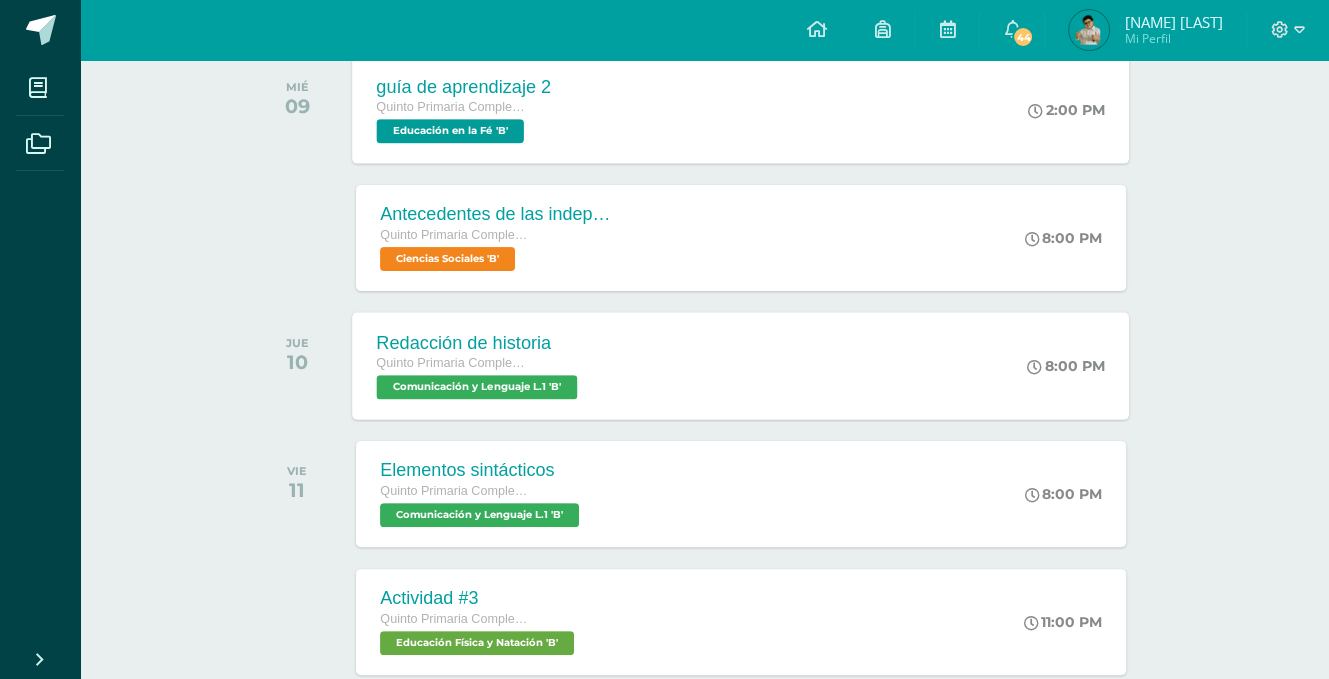 click on "Redacción de historia
Quinto Primaria Complementaria
Comunicación y Lenguaje L.1 'B'" at bounding box center [480, 365] 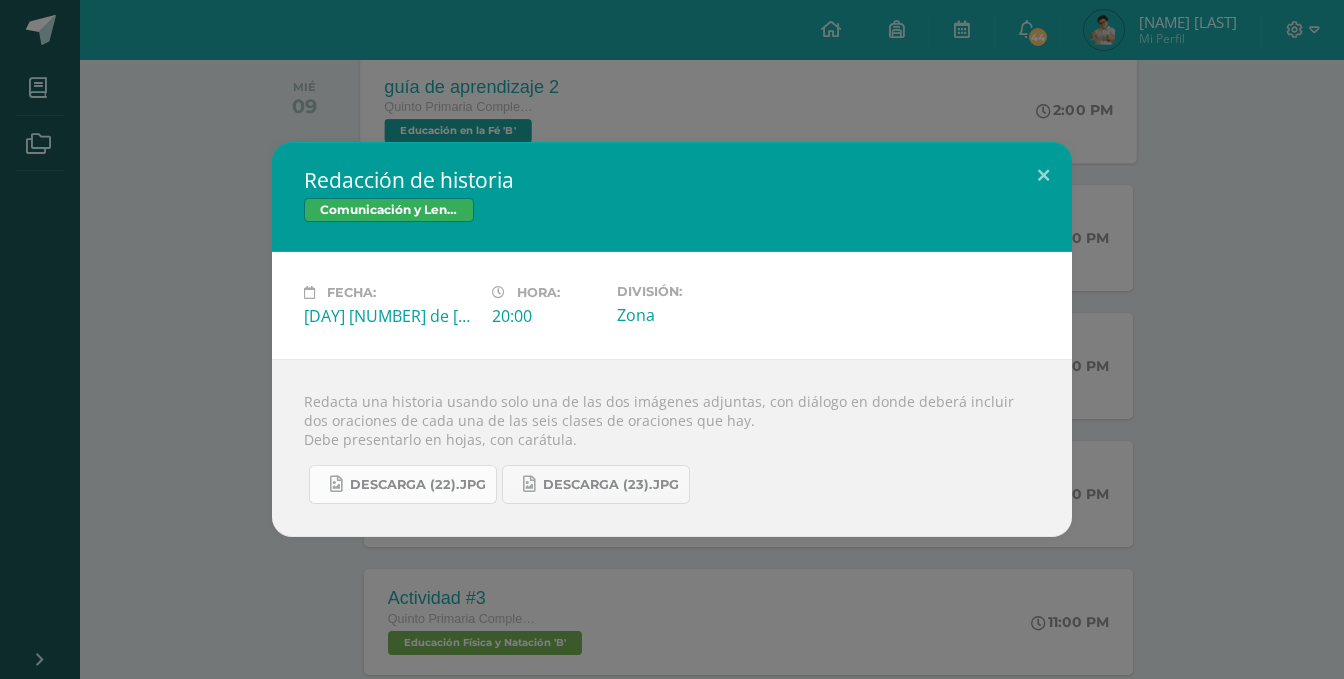 click on "descarga (22).jpg" at bounding box center (418, 485) 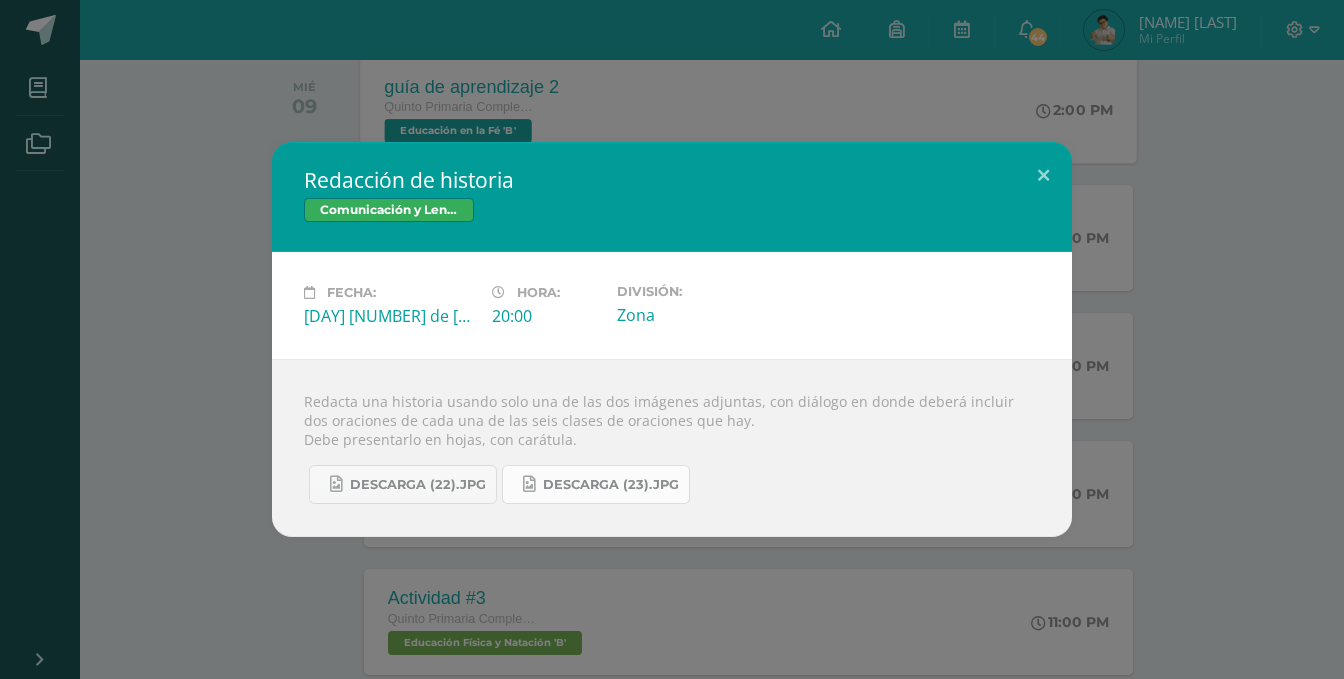click on "descarga (23).jpg" at bounding box center (611, 485) 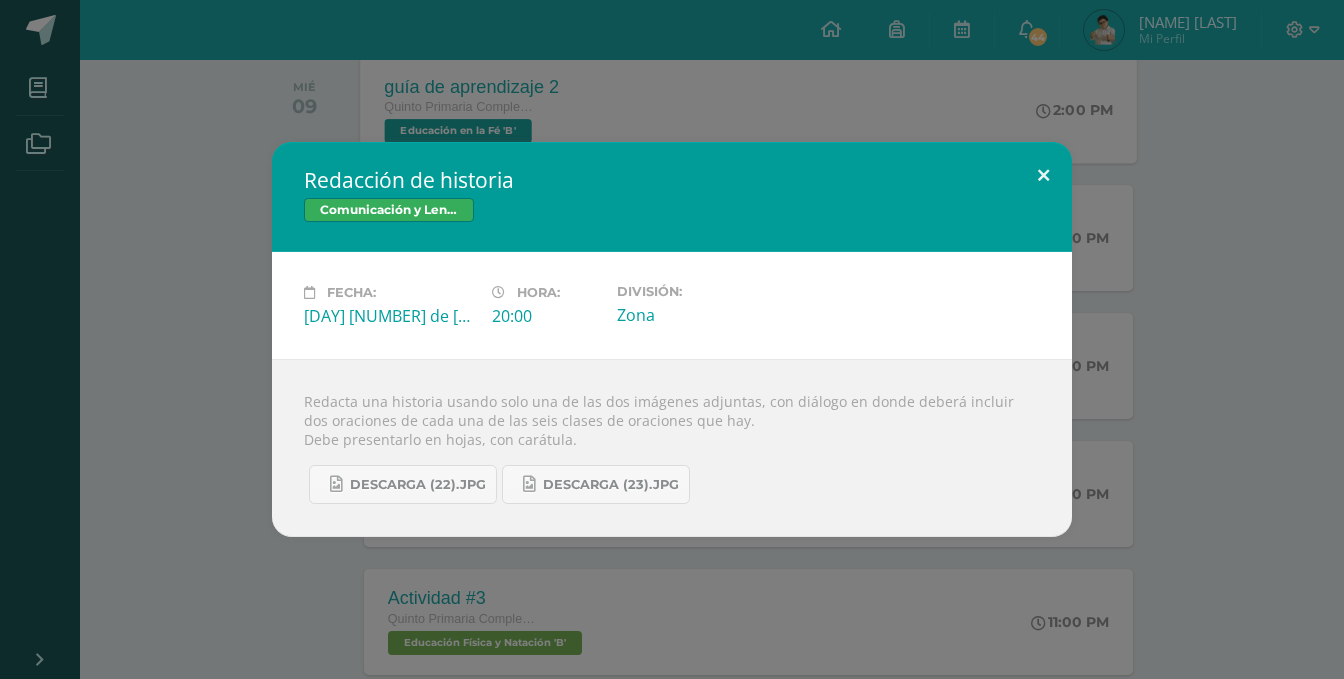 click at bounding box center [1043, 176] 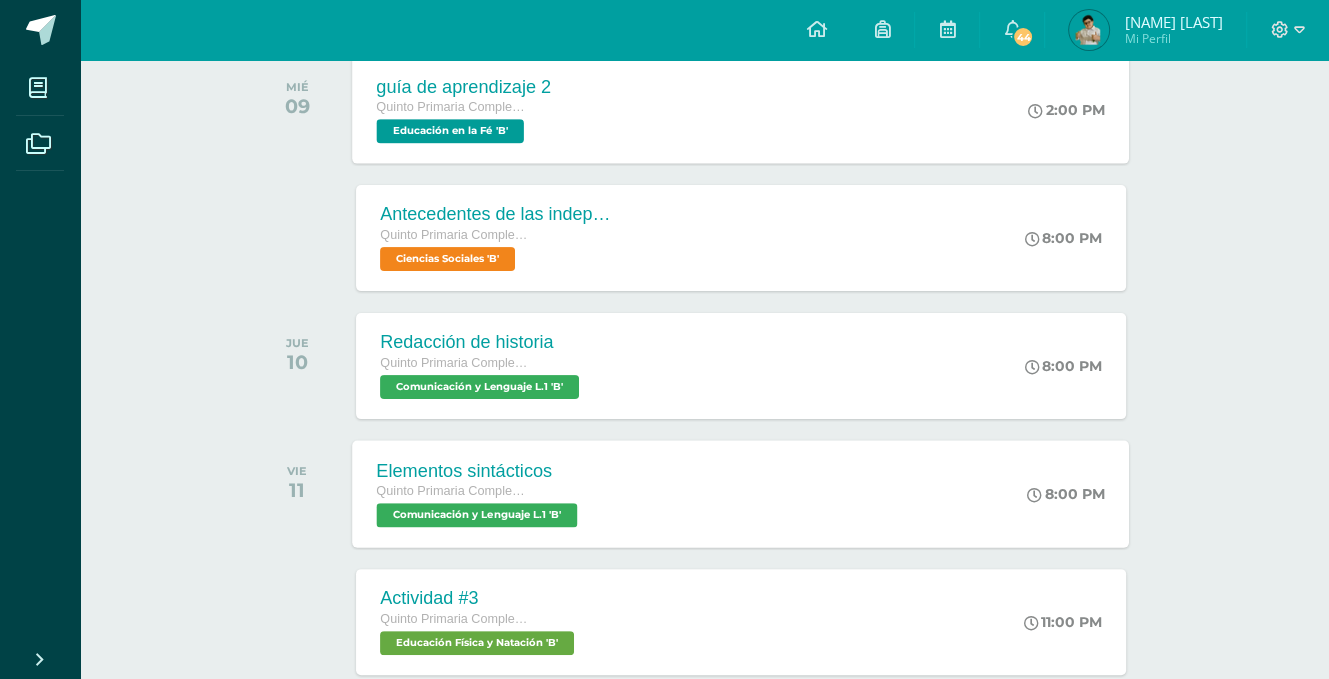 click on "Comunicación y Lenguaje L.1 'B'" at bounding box center (477, 515) 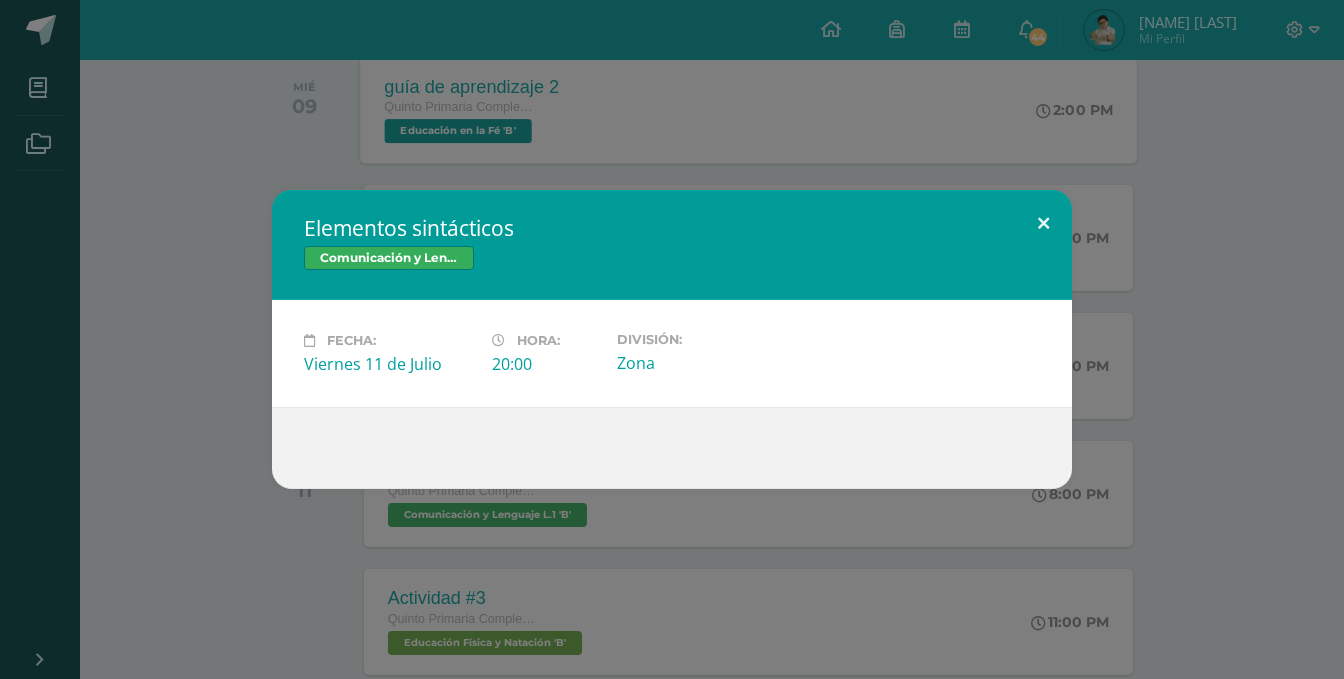 click at bounding box center (1043, 224) 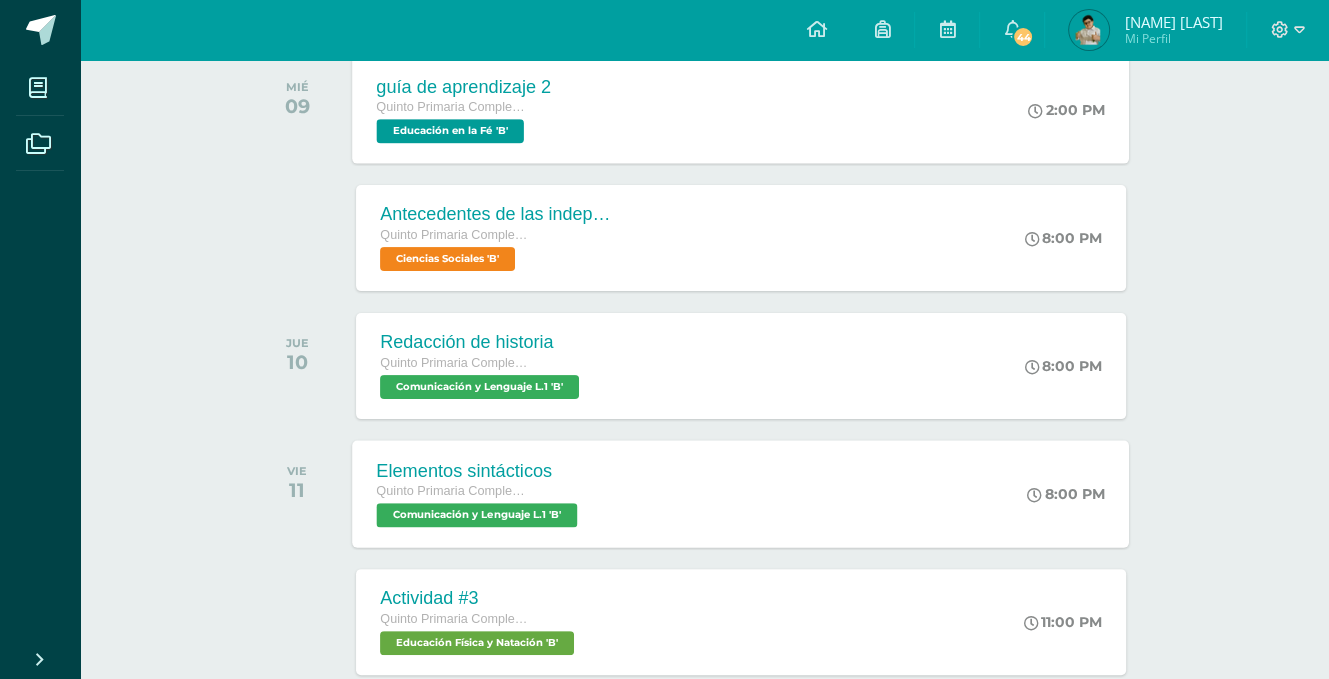 click on "Comunicación y Lenguaje L.1 'B'" at bounding box center [477, 515] 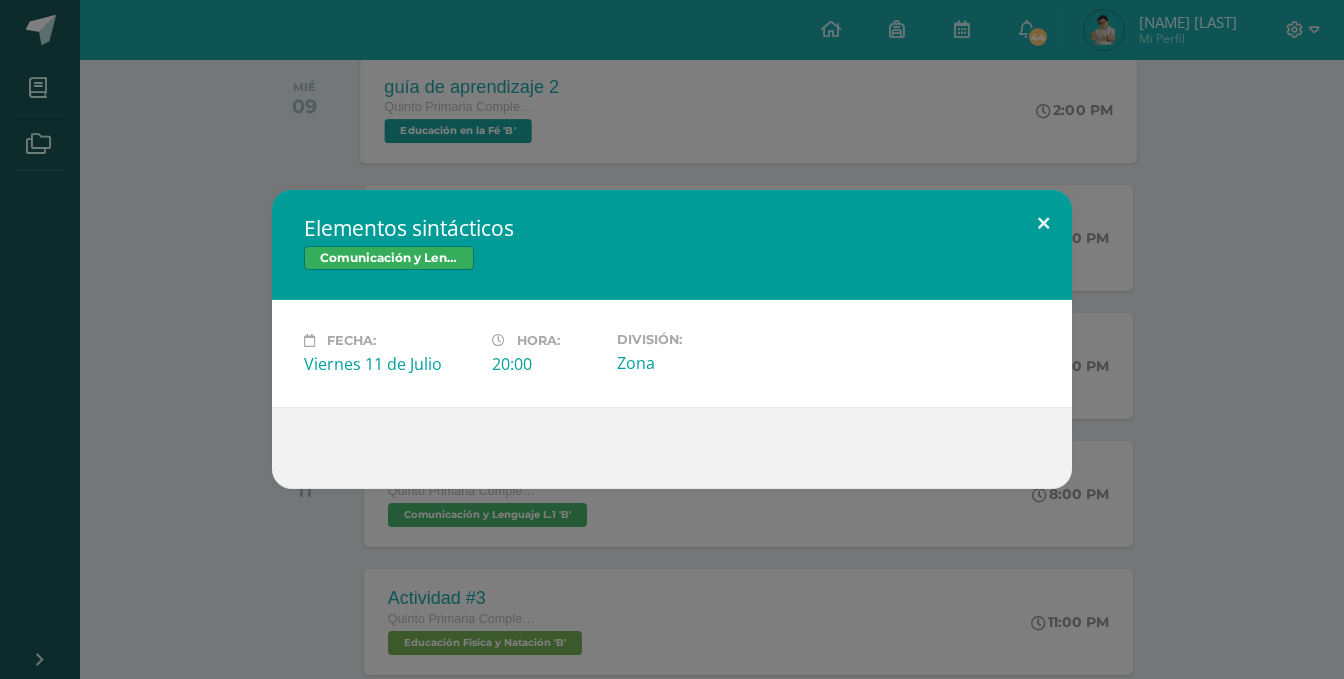 click at bounding box center (1043, 224) 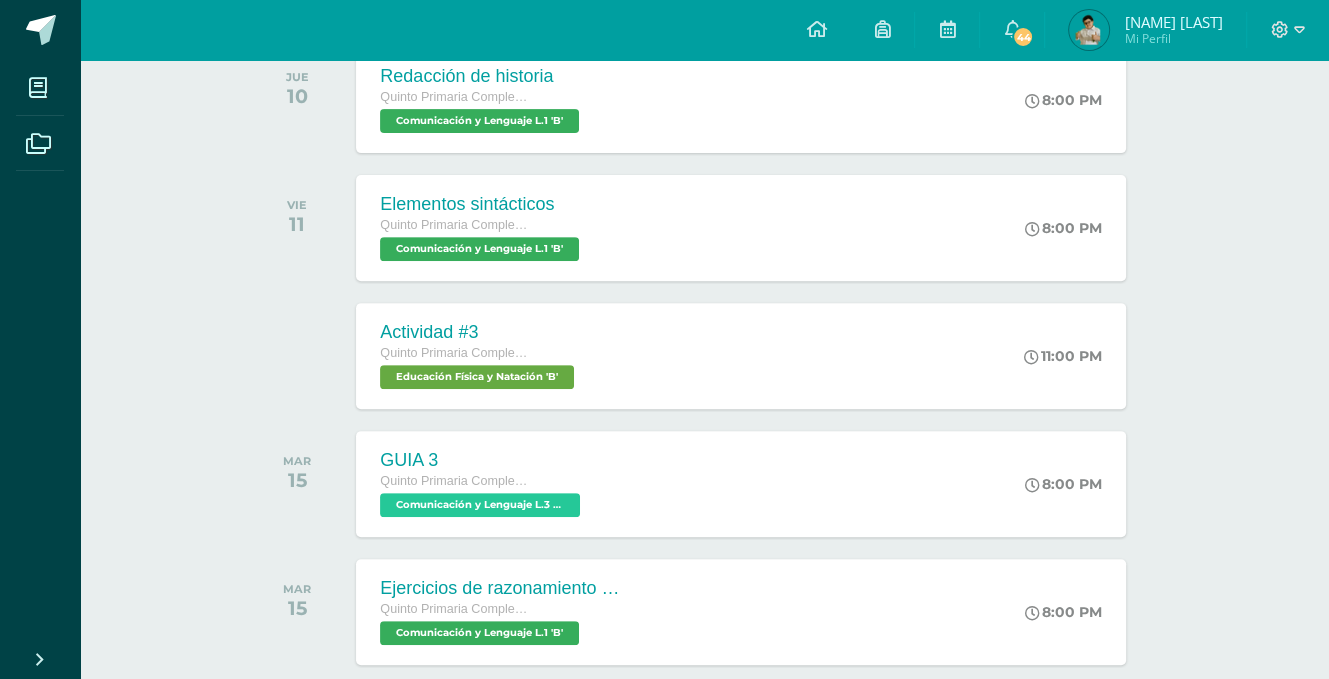 scroll, scrollTop: 607, scrollLeft: 0, axis: vertical 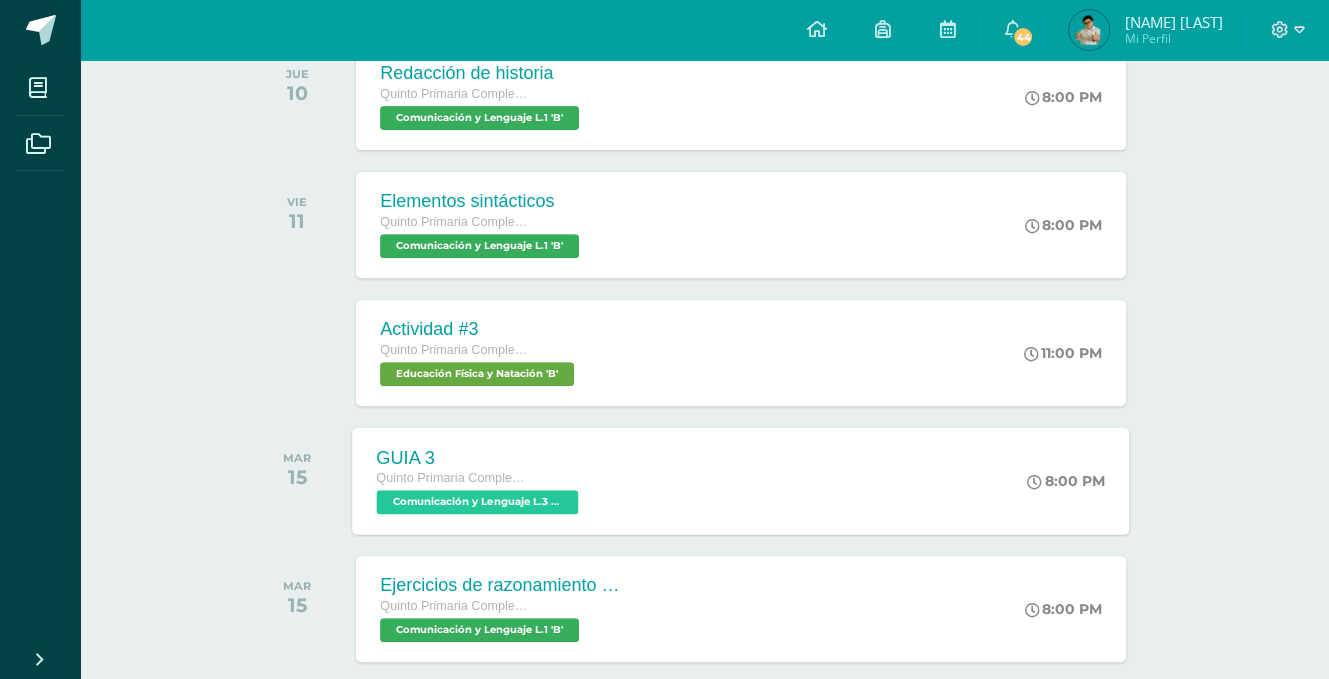 click on "Comunicación y Lenguaje L.3 (Inglés y Laboratorio) 'B'" at bounding box center (478, 502) 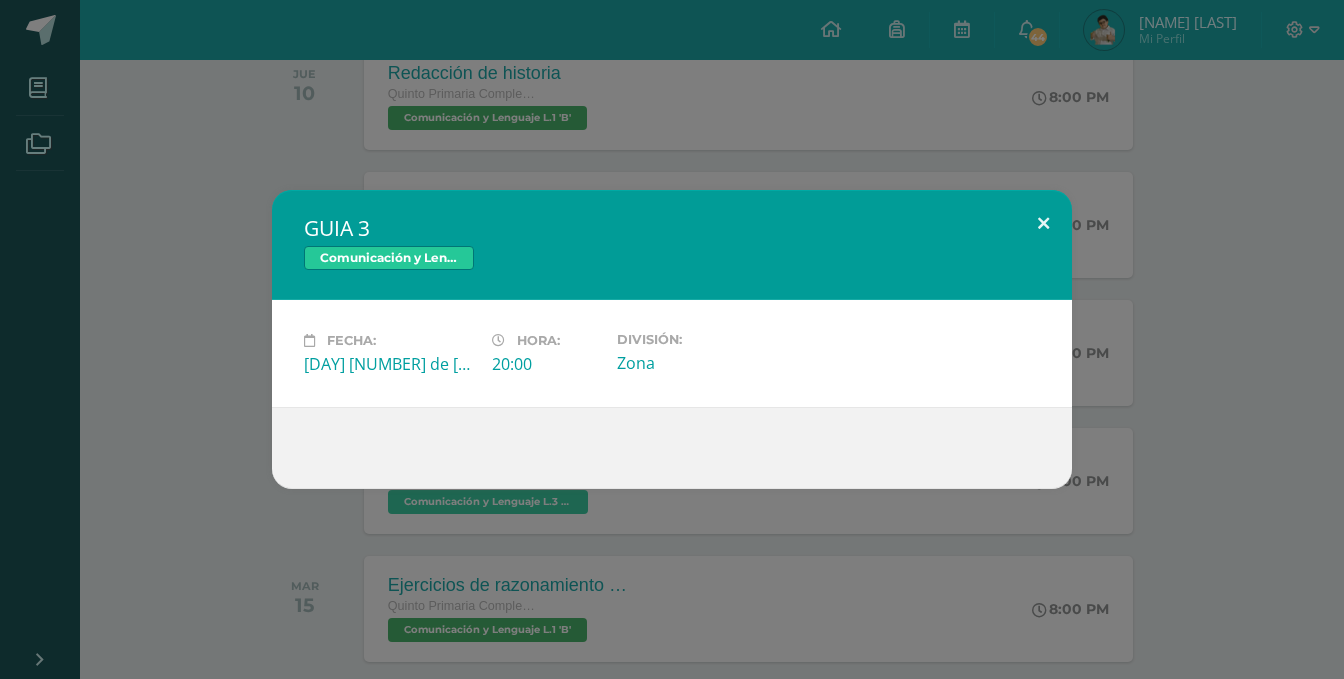 click at bounding box center [1043, 224] 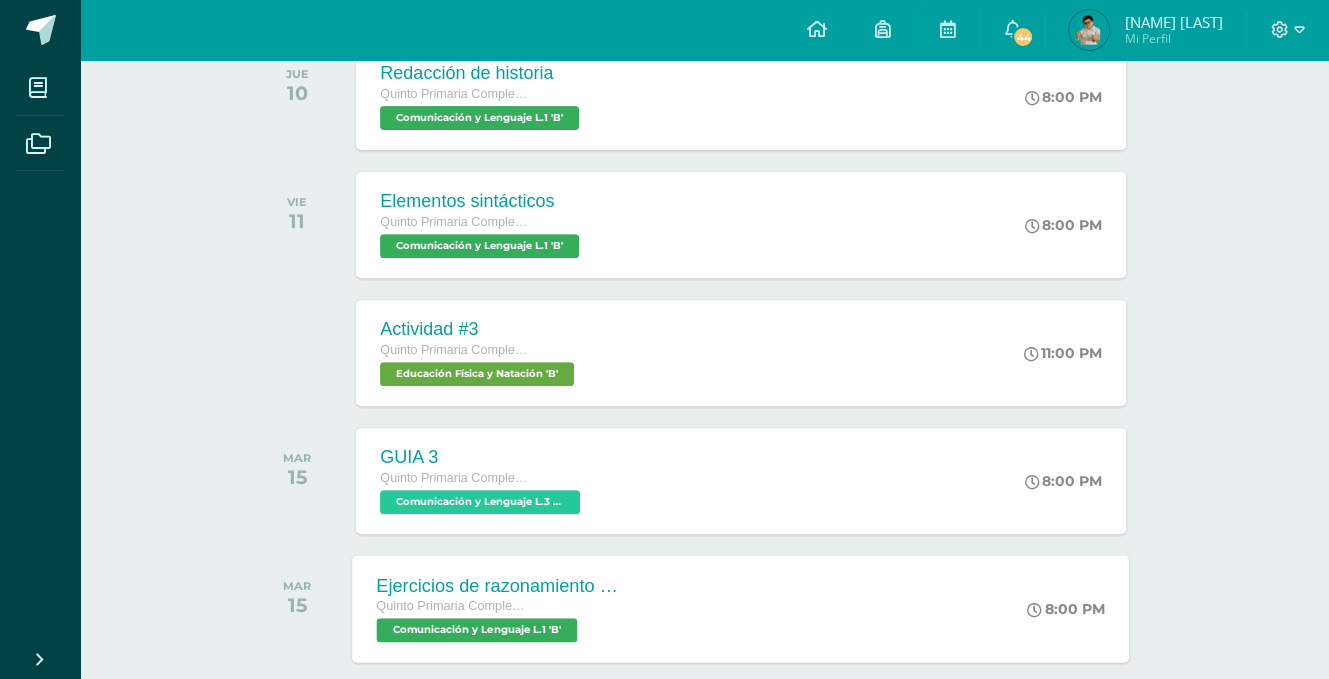 click on "Comunicación y Lenguaje L.1 'B'" at bounding box center (477, 630) 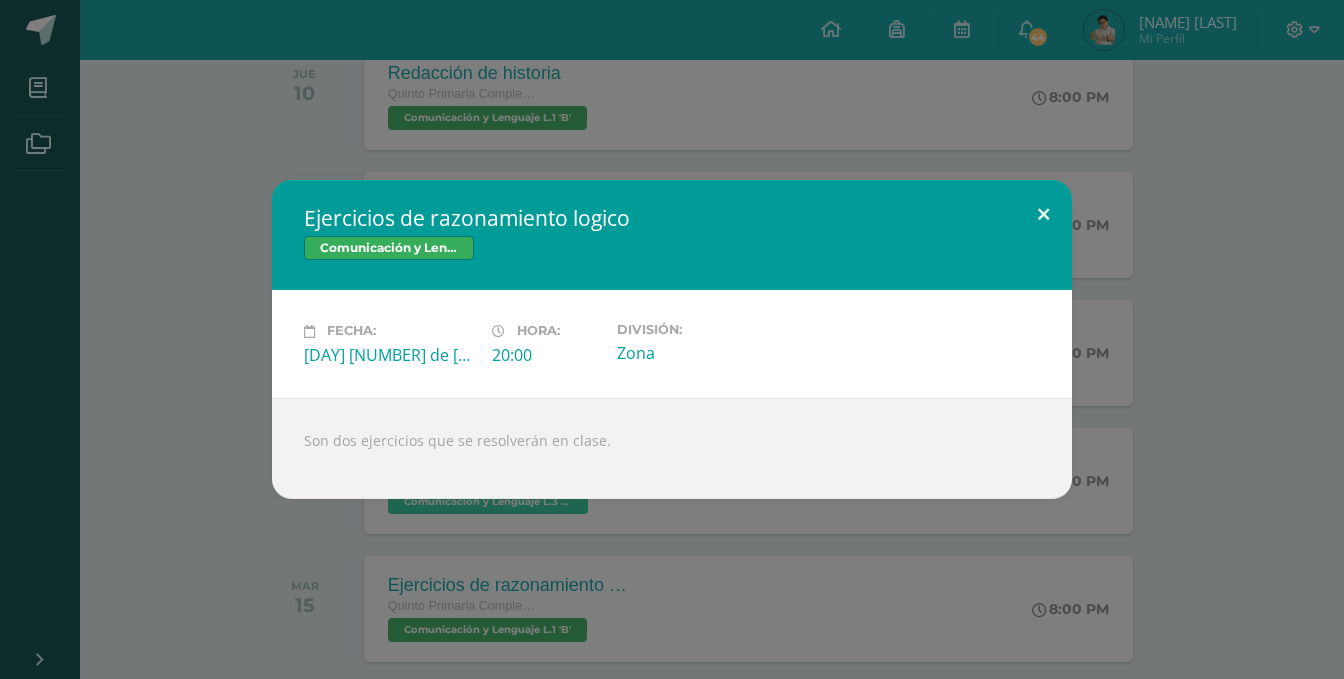 click at bounding box center (1043, 214) 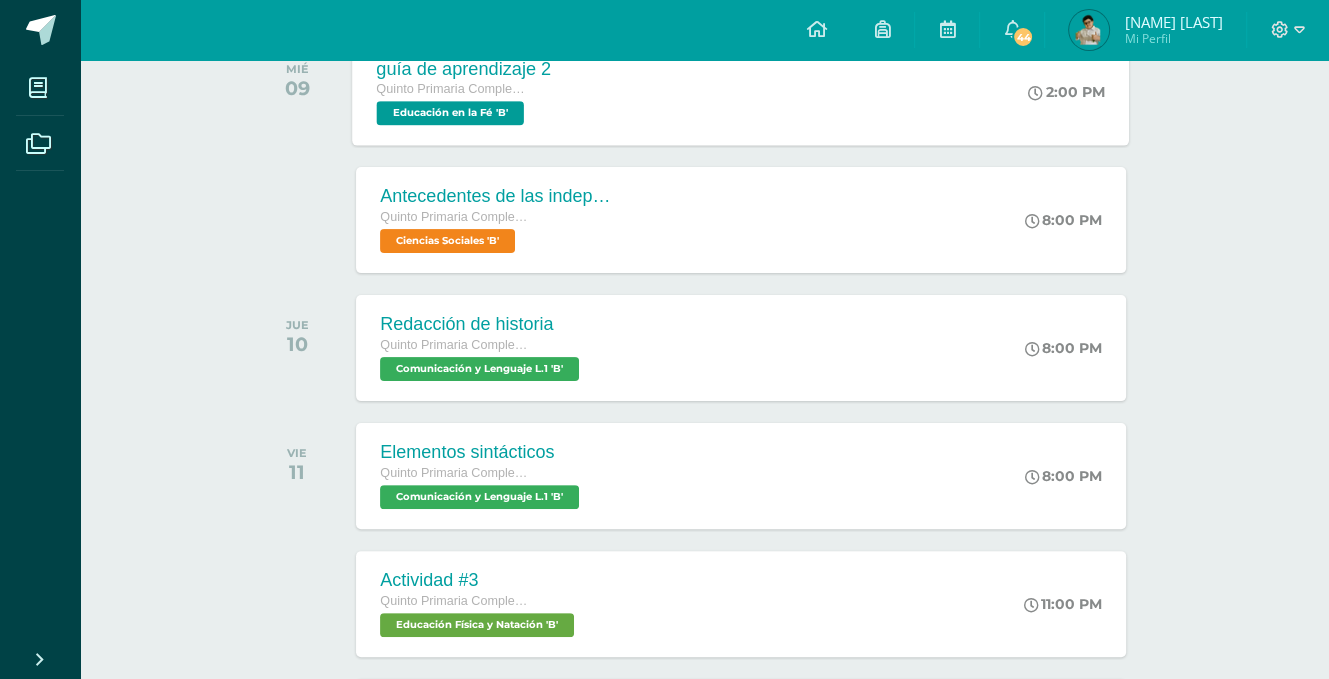 scroll, scrollTop: 346, scrollLeft: 0, axis: vertical 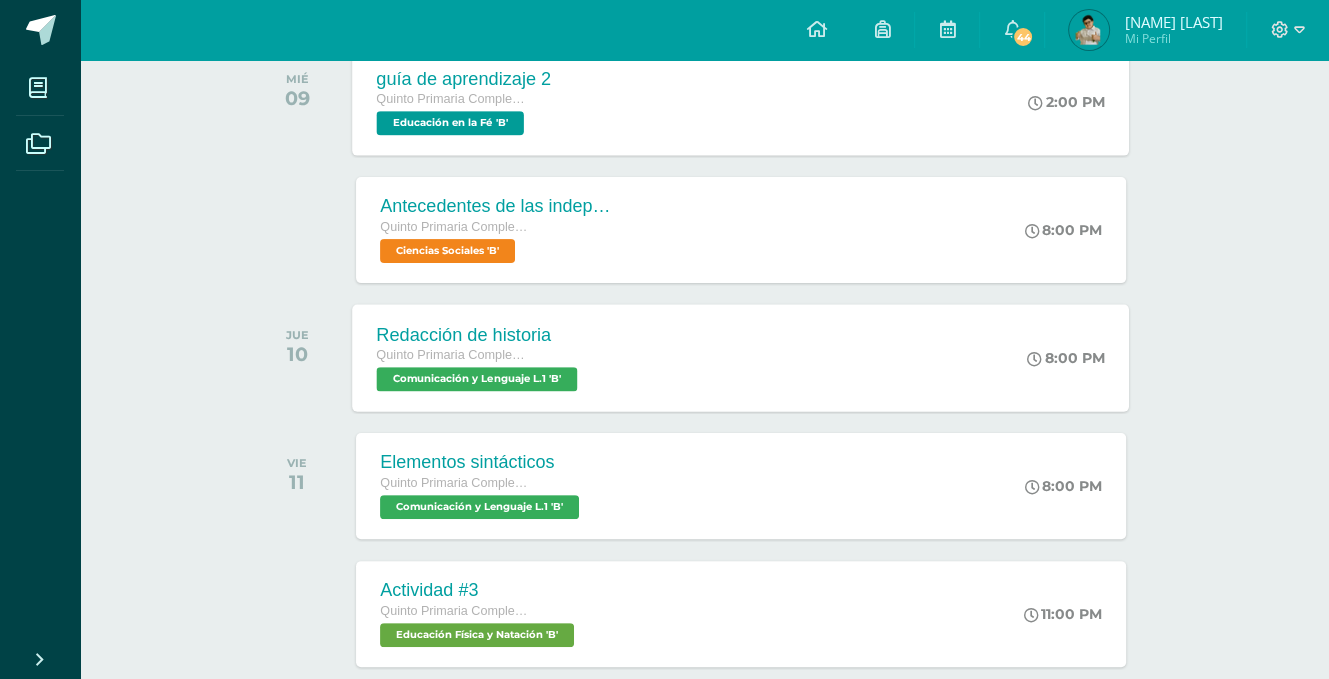 click on "Comunicación y Lenguaje L.1 'B'" at bounding box center [477, 379] 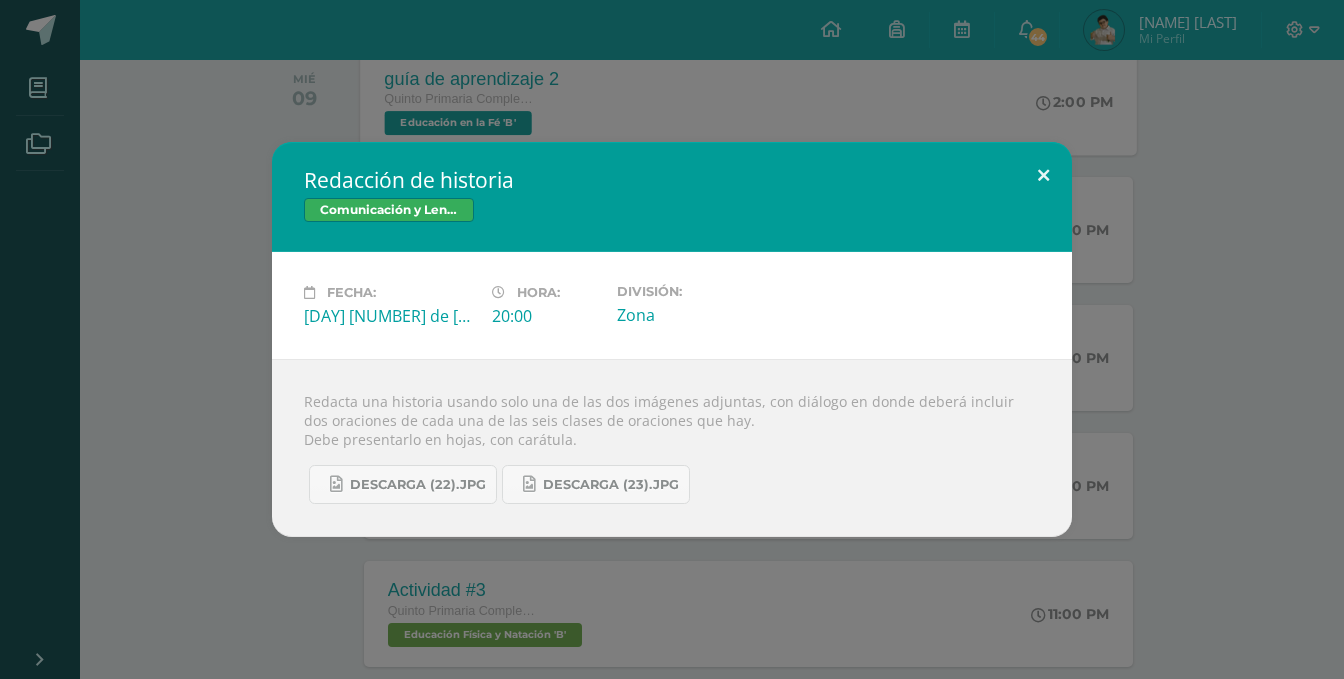 click at bounding box center (1043, 176) 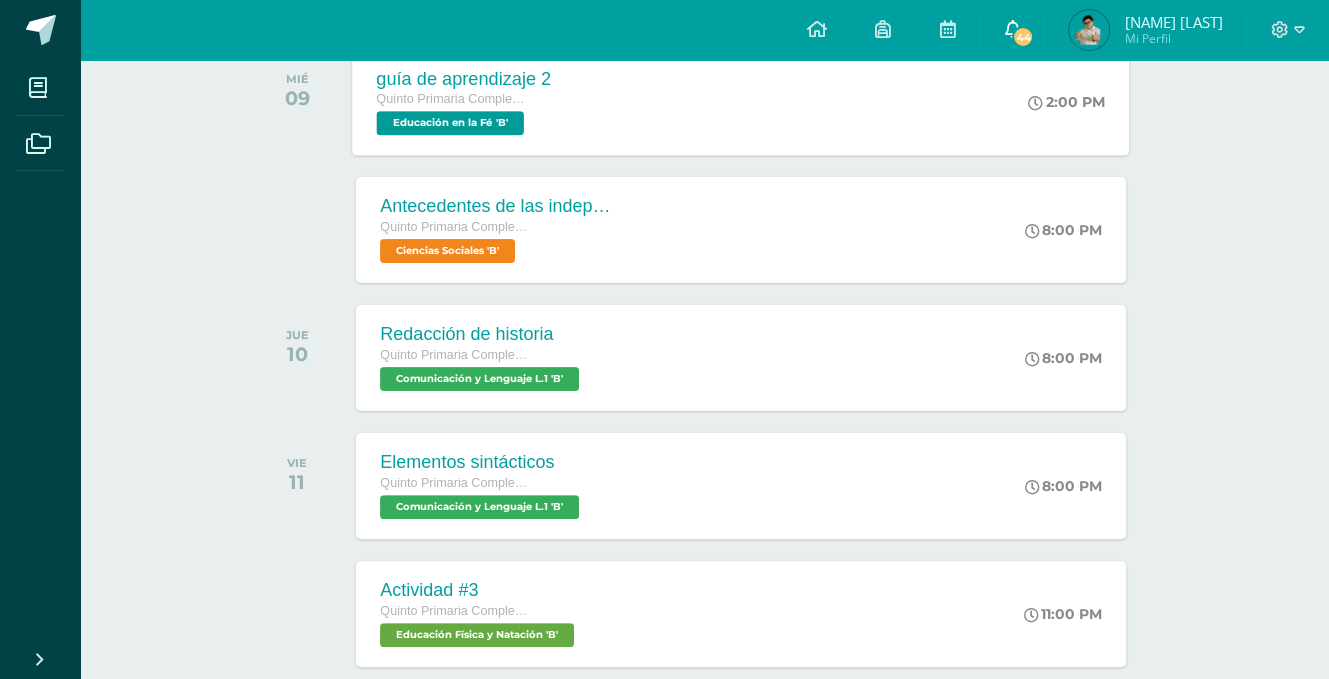 click on "44" at bounding box center (1012, 30) 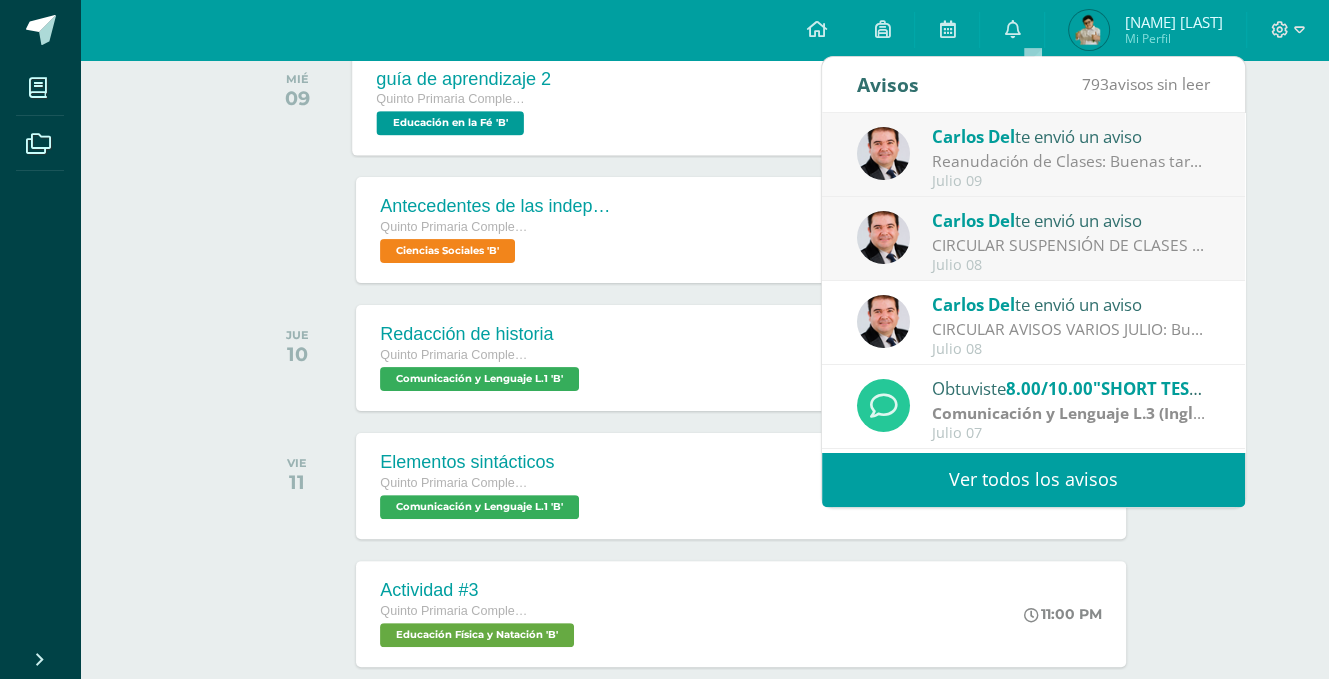 click on "[NAME] [LAST] te envió un aviso" at bounding box center (1071, 136) 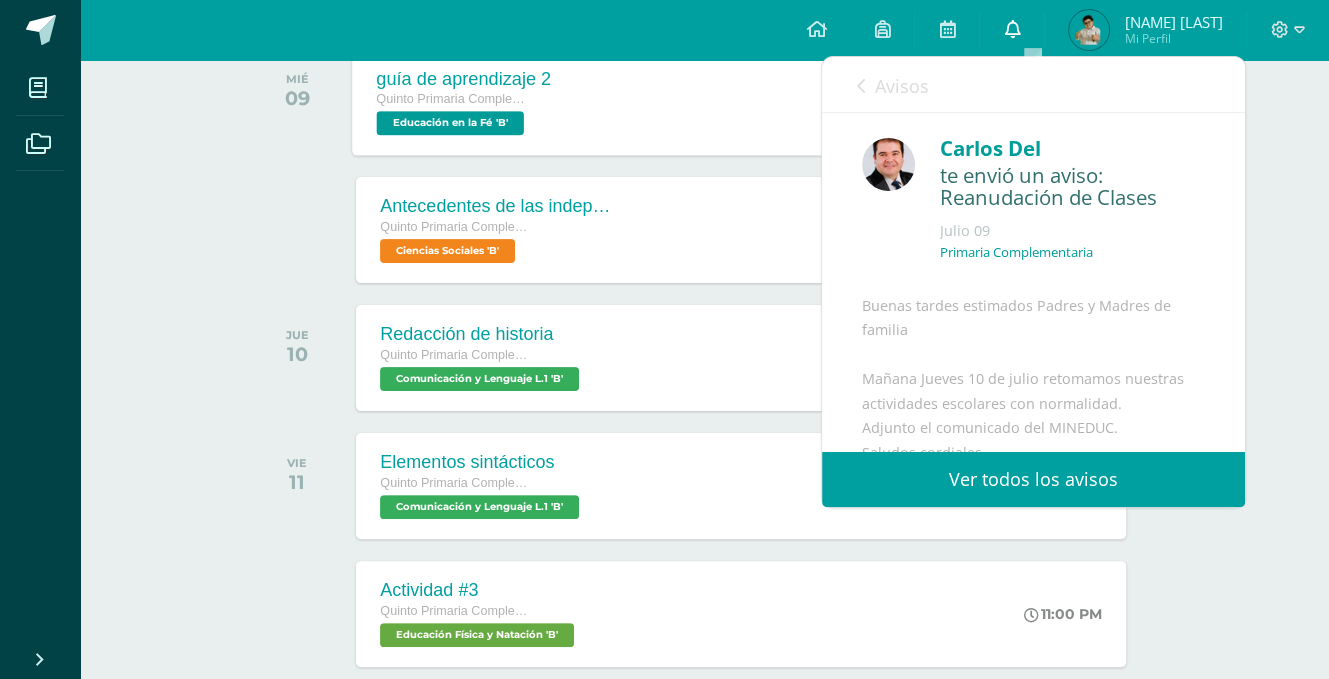 click at bounding box center (1012, 29) 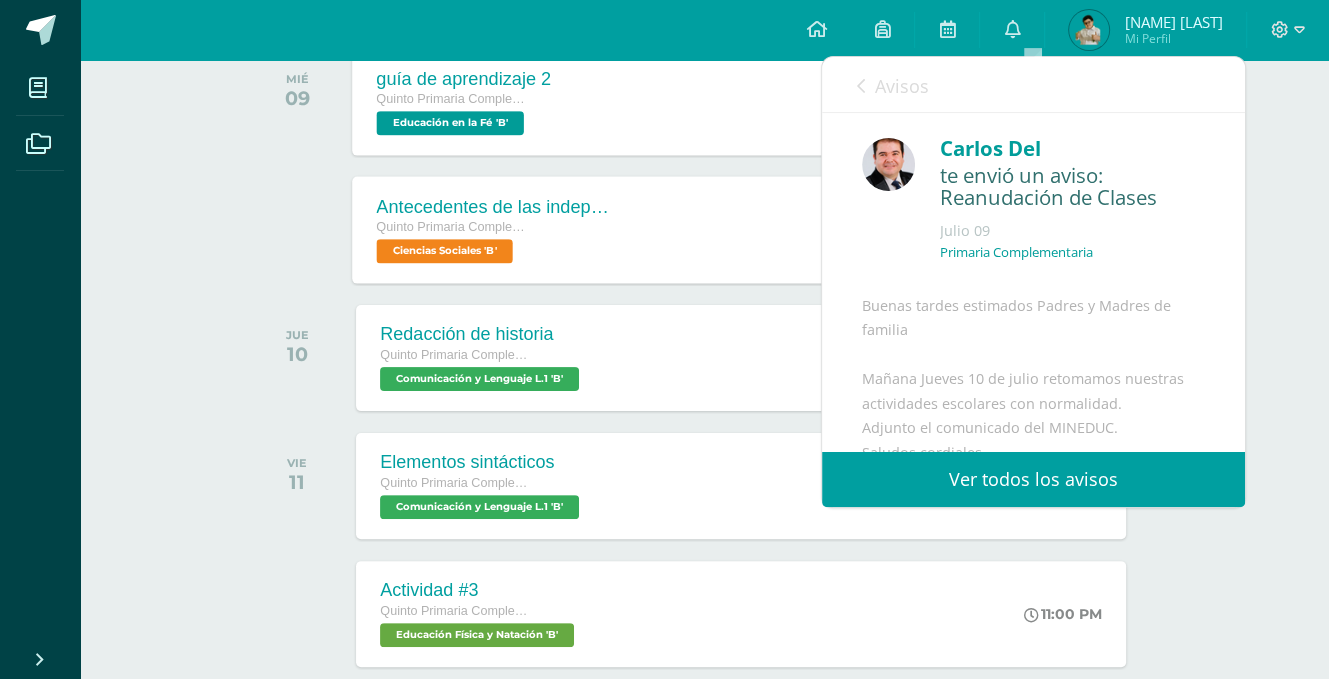 scroll, scrollTop: 0, scrollLeft: 0, axis: both 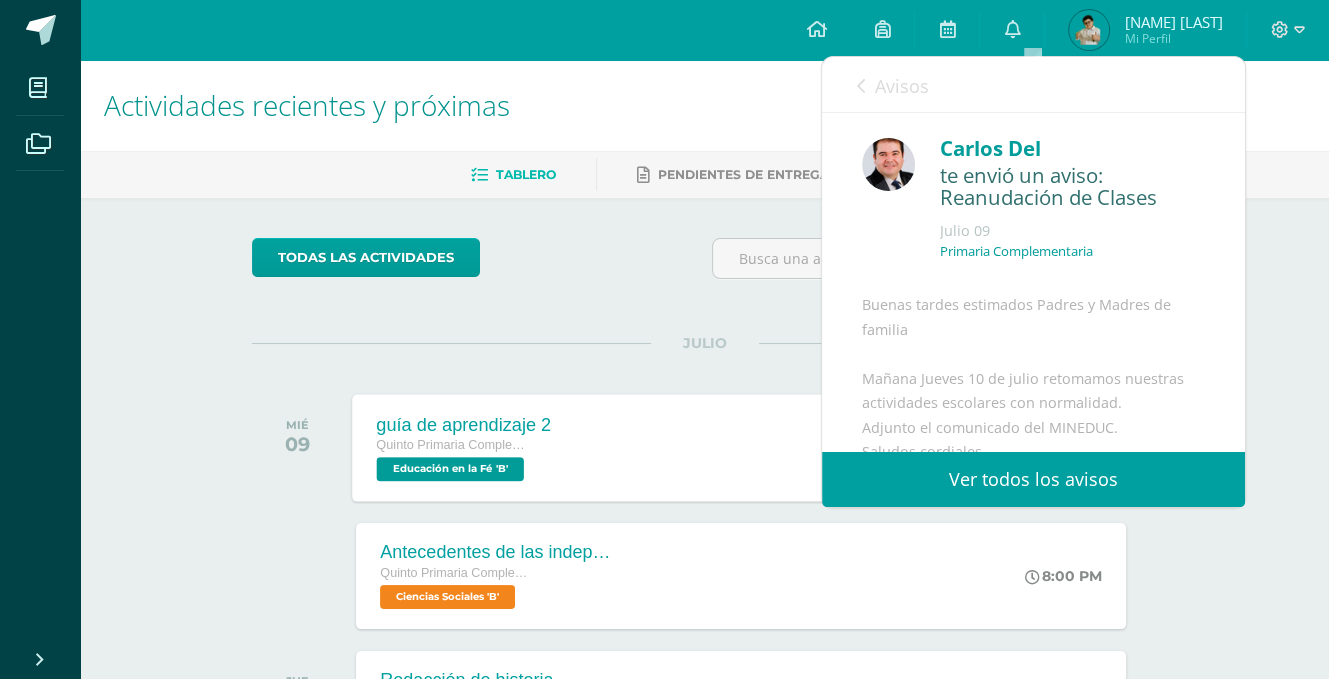 click on "Quinto Primaria Complementaria" at bounding box center [453, 445] 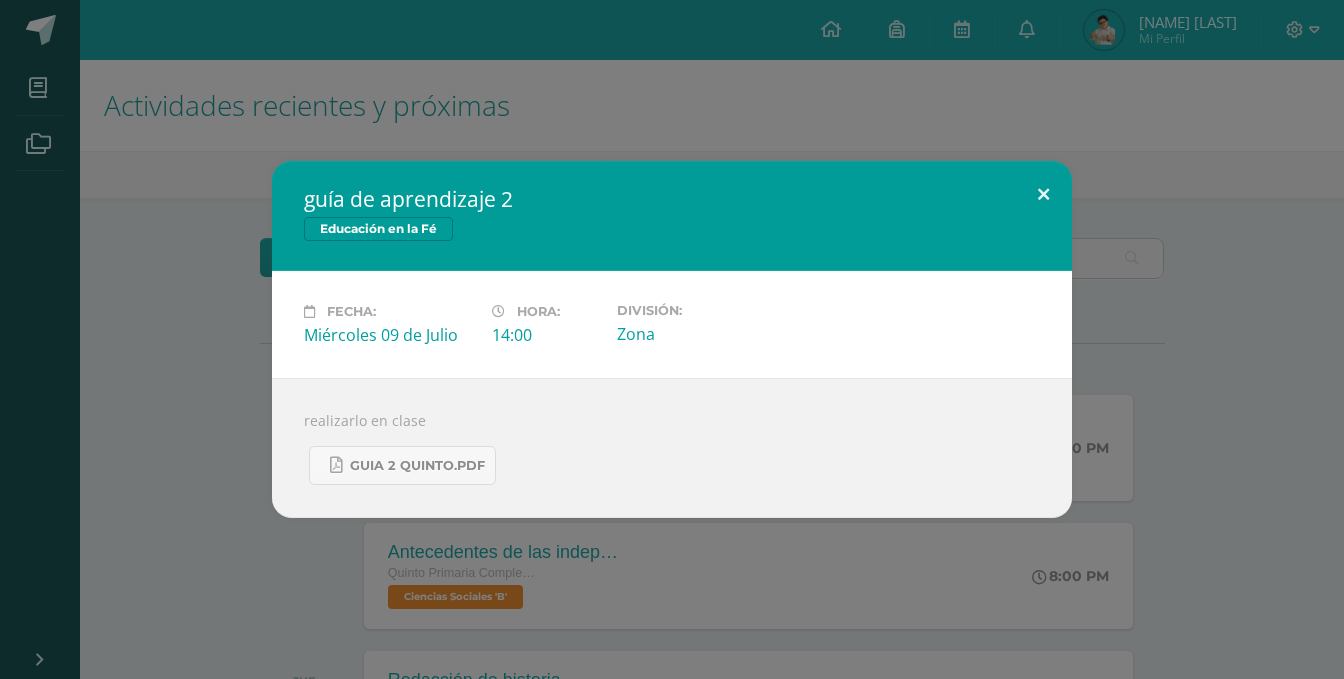 click at bounding box center (1043, 195) 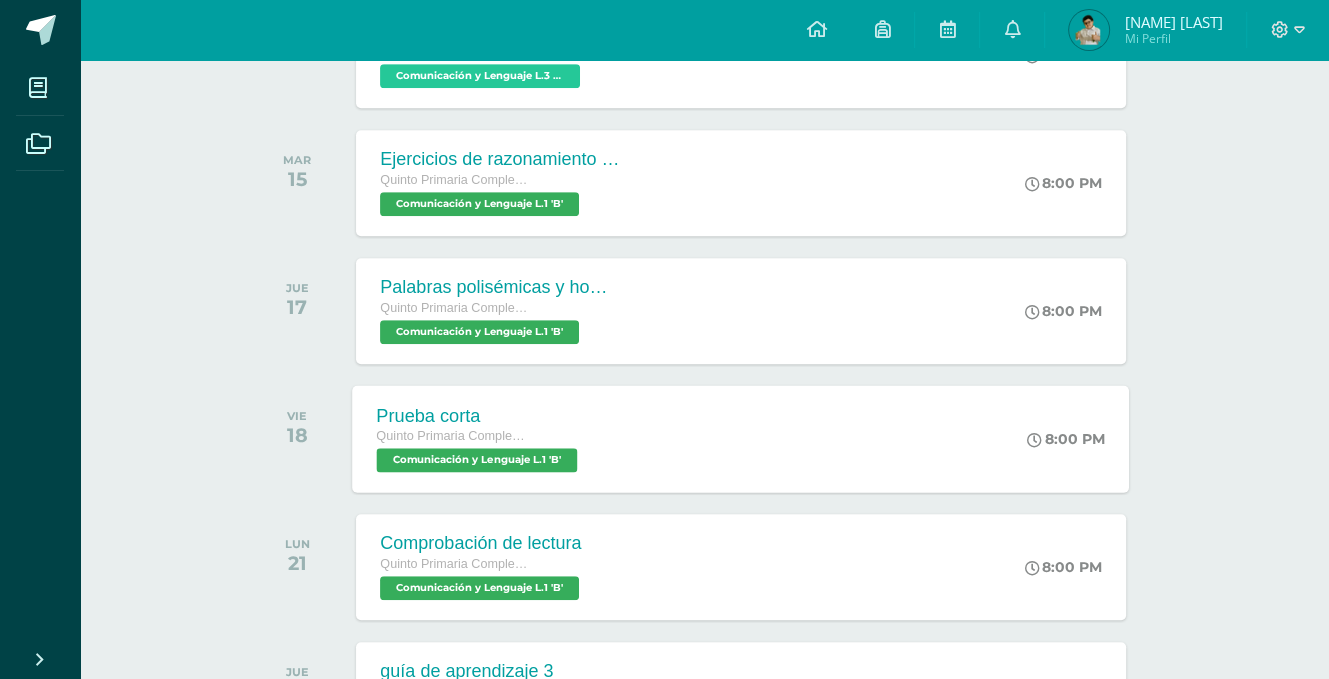 scroll, scrollTop: 0, scrollLeft: 0, axis: both 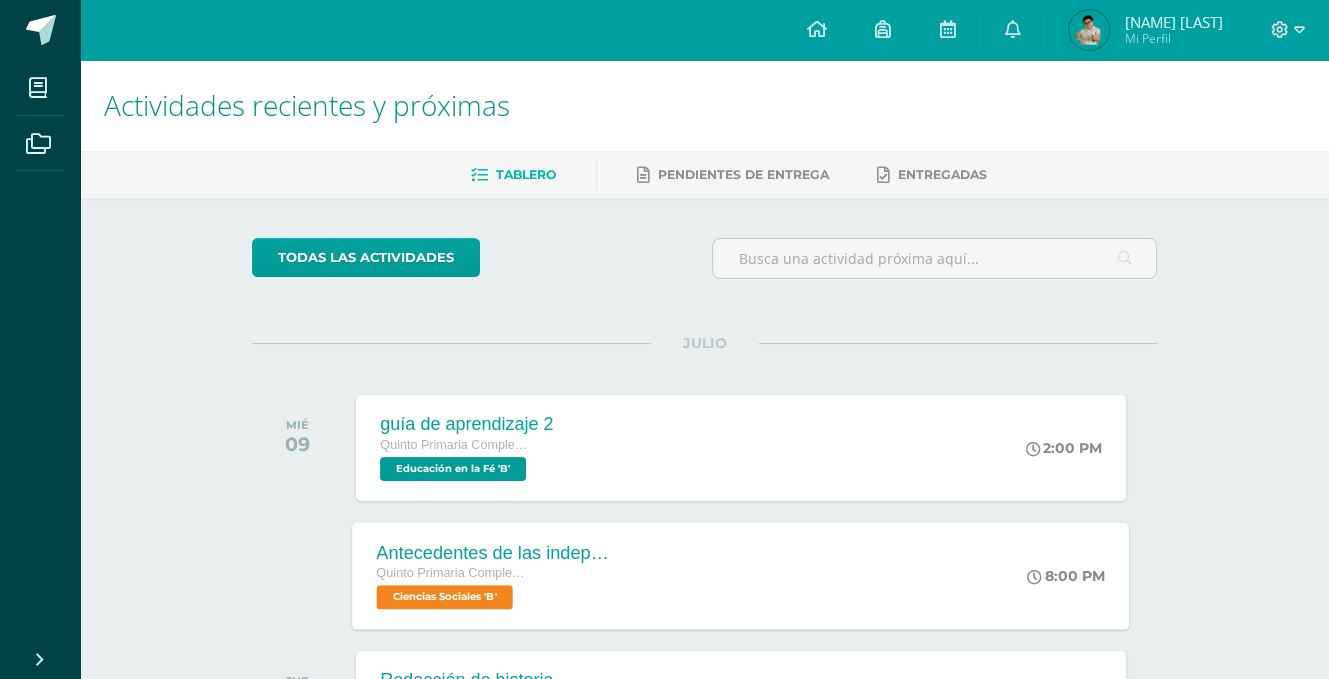 click on "Ciencias Sociales 'B'" at bounding box center [445, 597] 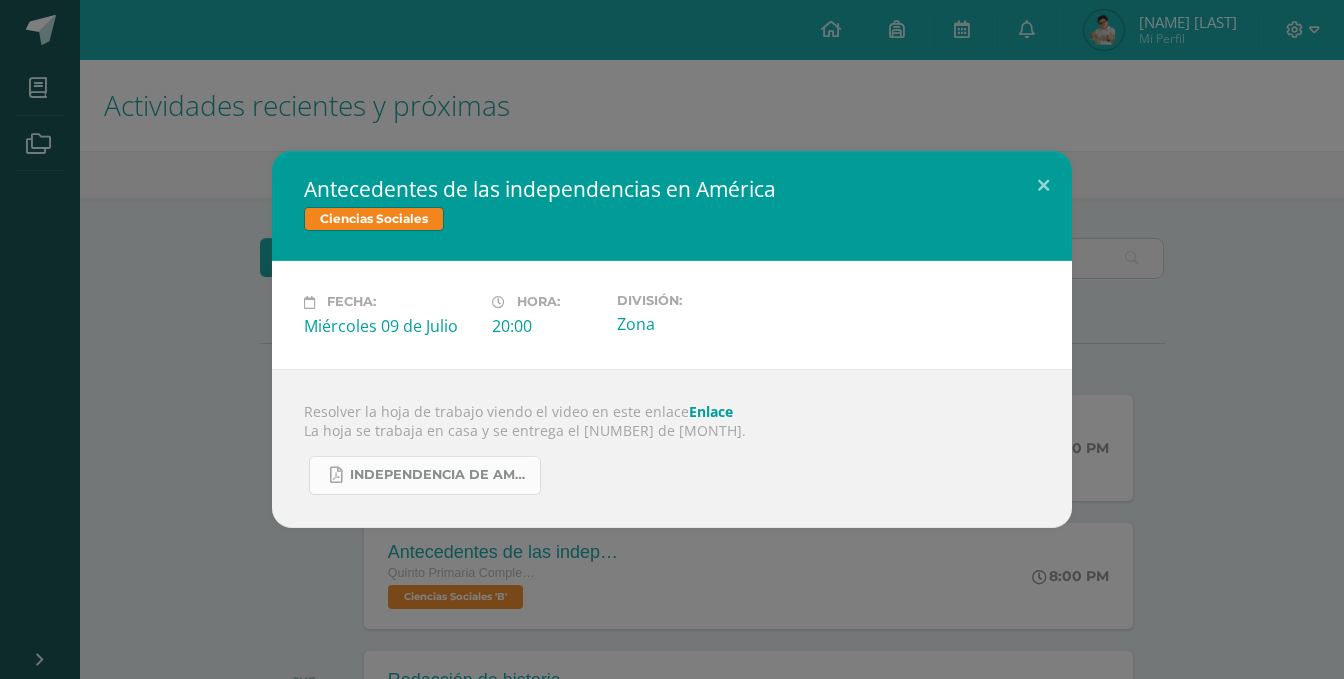 click on "INDEPENDENCIA DE AMERICA.pdf" at bounding box center (425, 475) 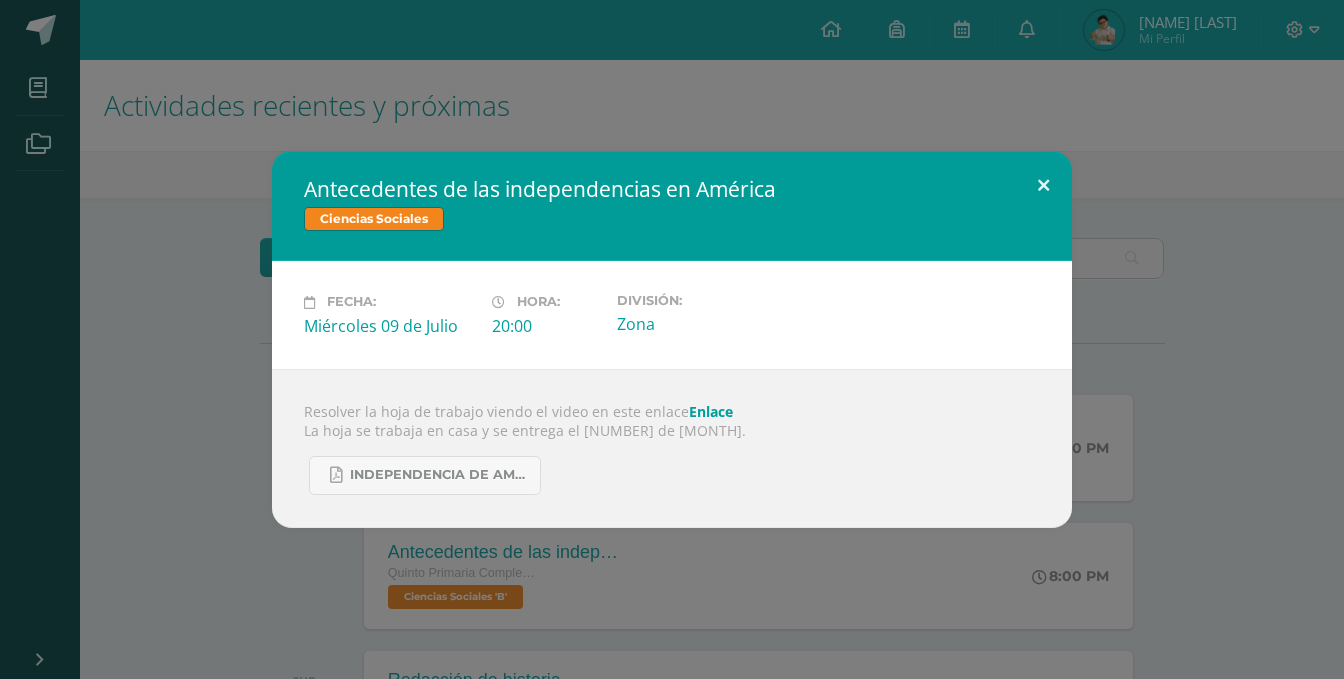 click at bounding box center [1043, 185] 